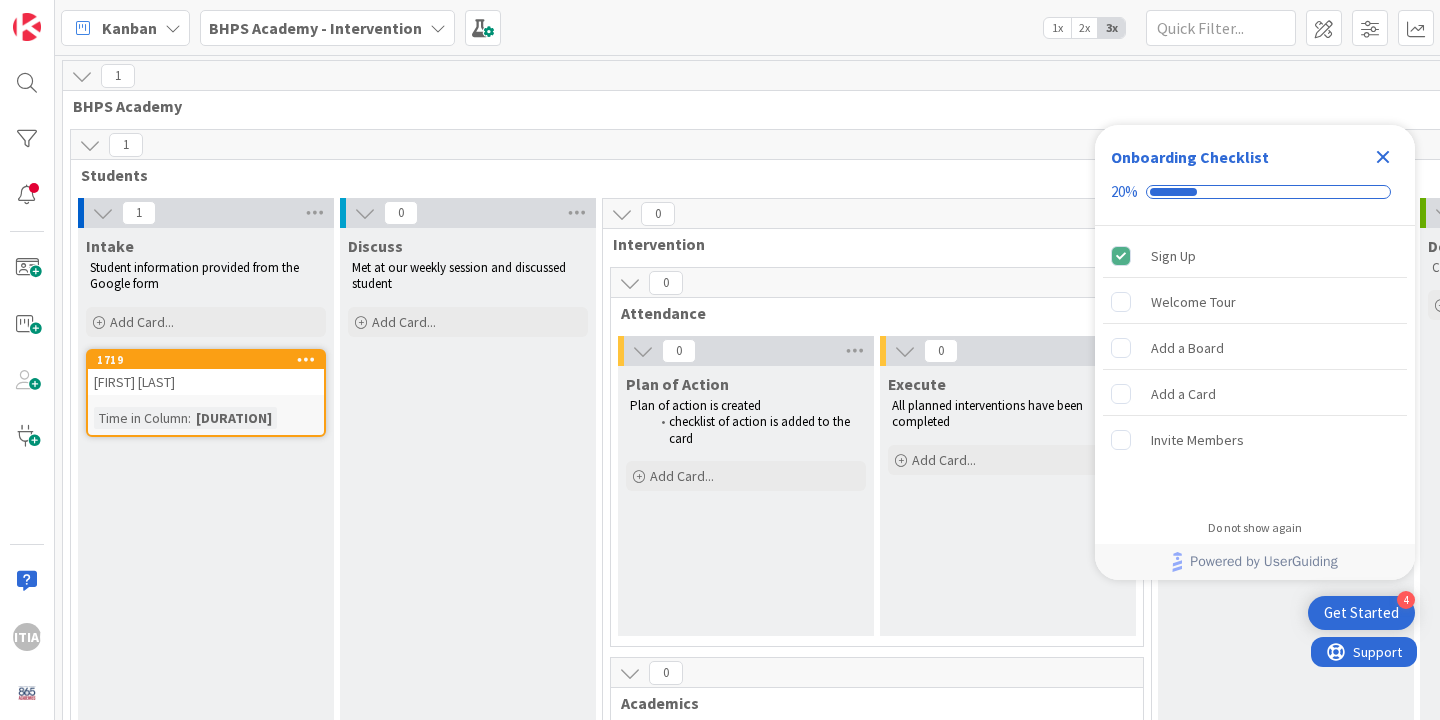 scroll, scrollTop: 0, scrollLeft: 0, axis: both 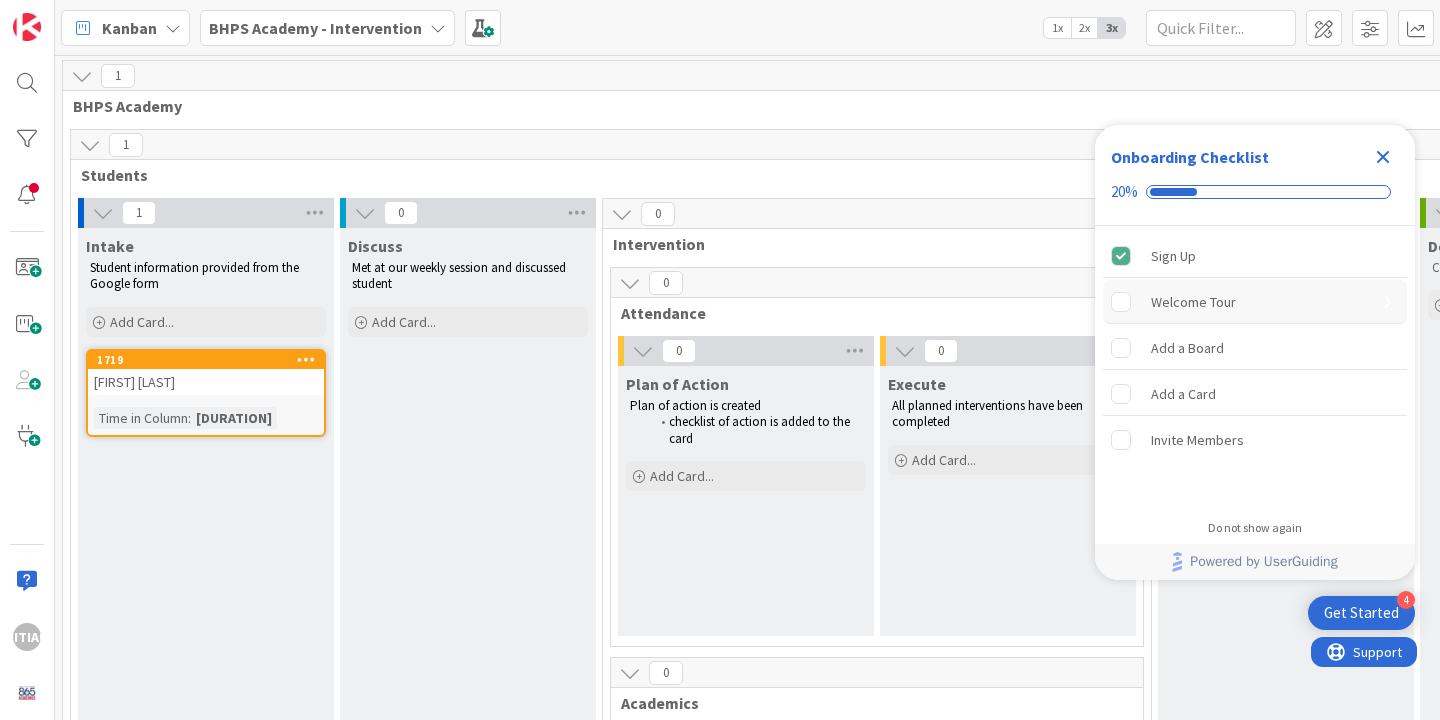 click at bounding box center [1131, 302] 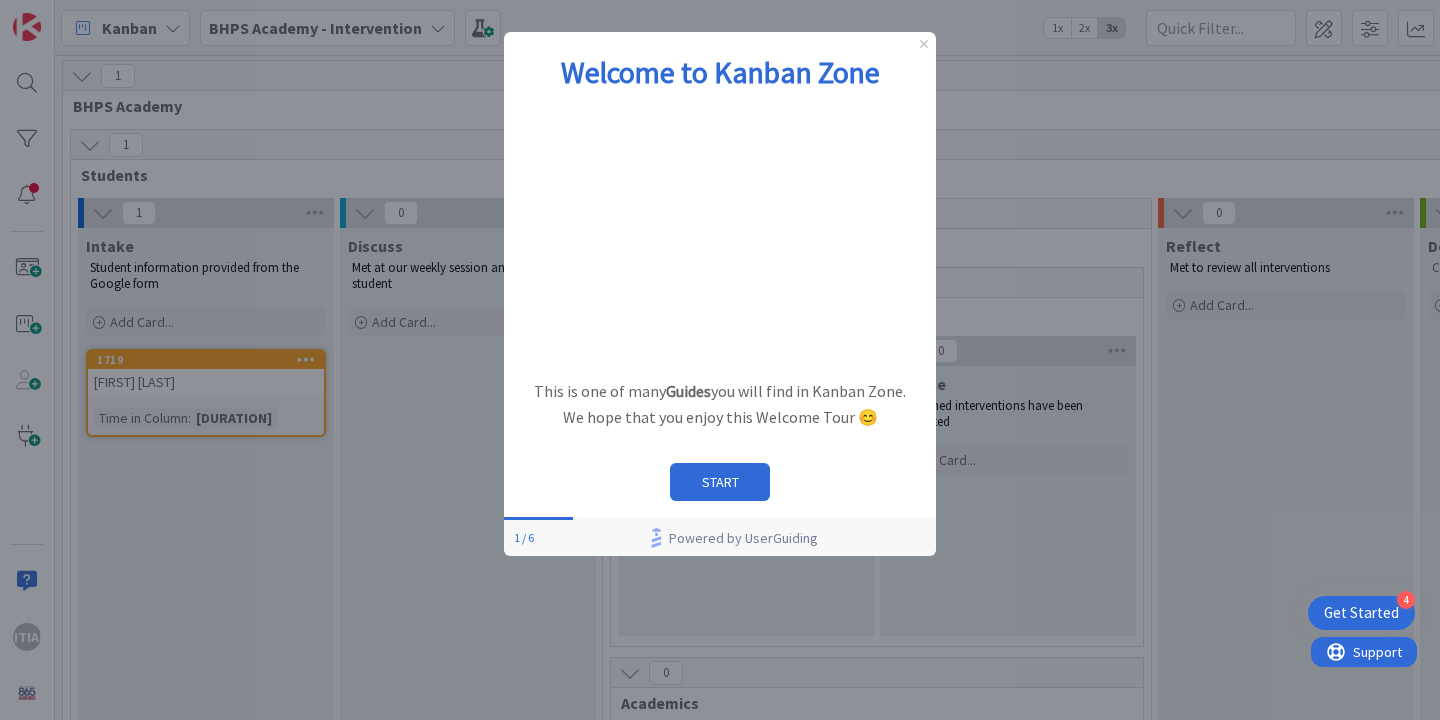 scroll, scrollTop: 0, scrollLeft: 0, axis: both 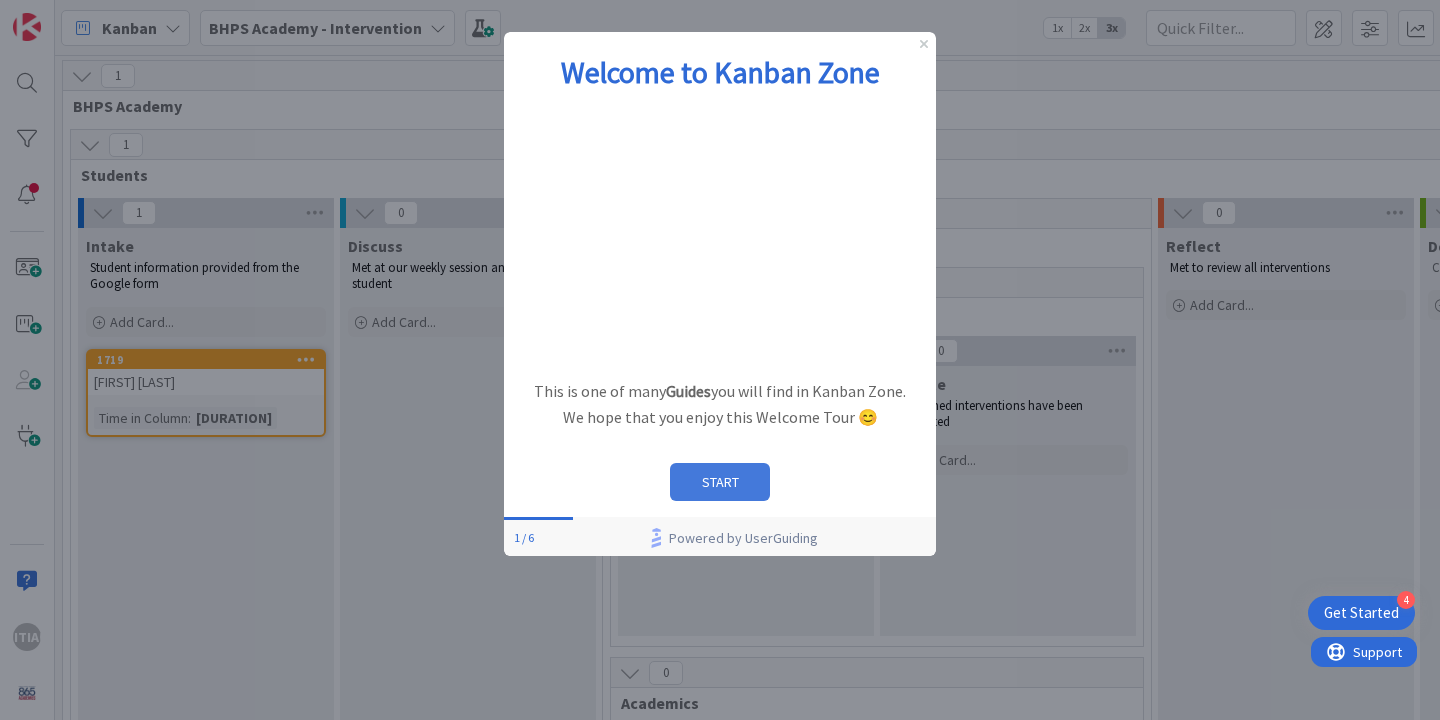click on "START" at bounding box center (720, 482) 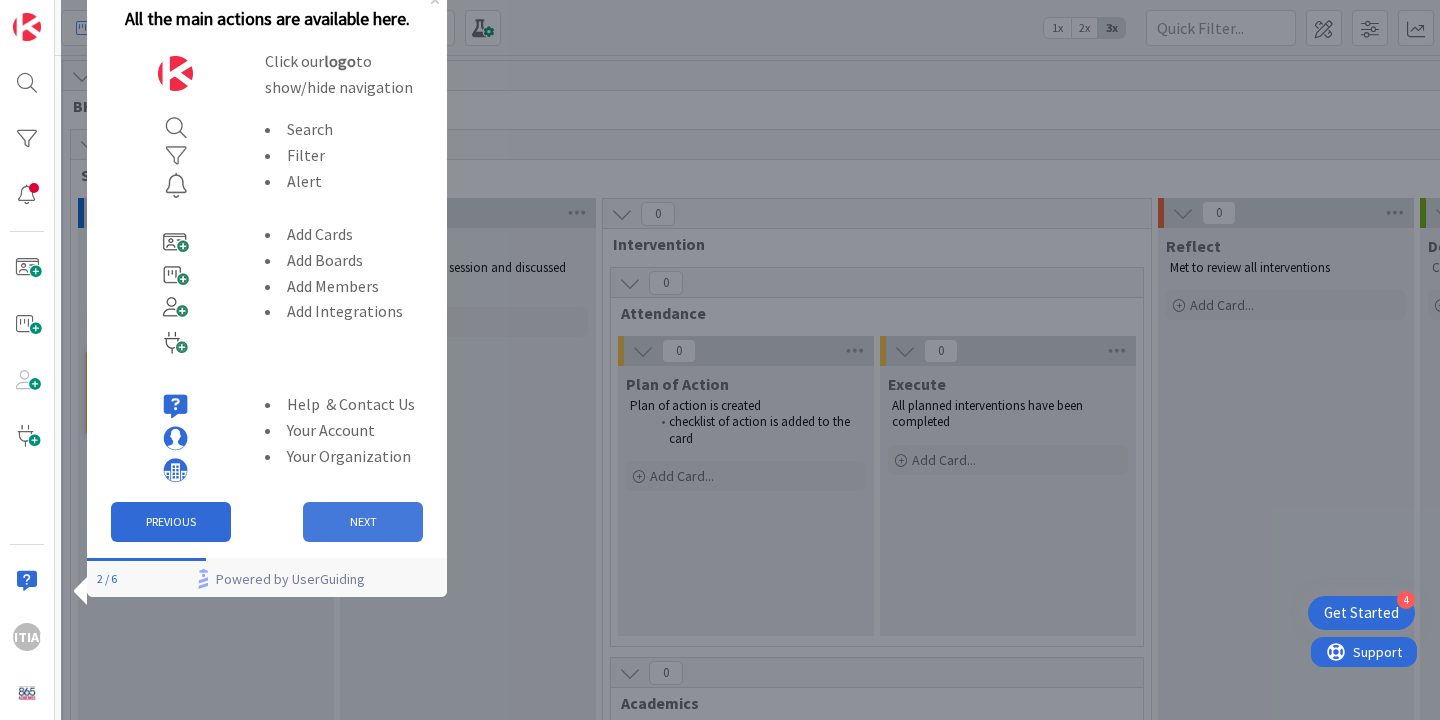 scroll, scrollTop: 0, scrollLeft: 0, axis: both 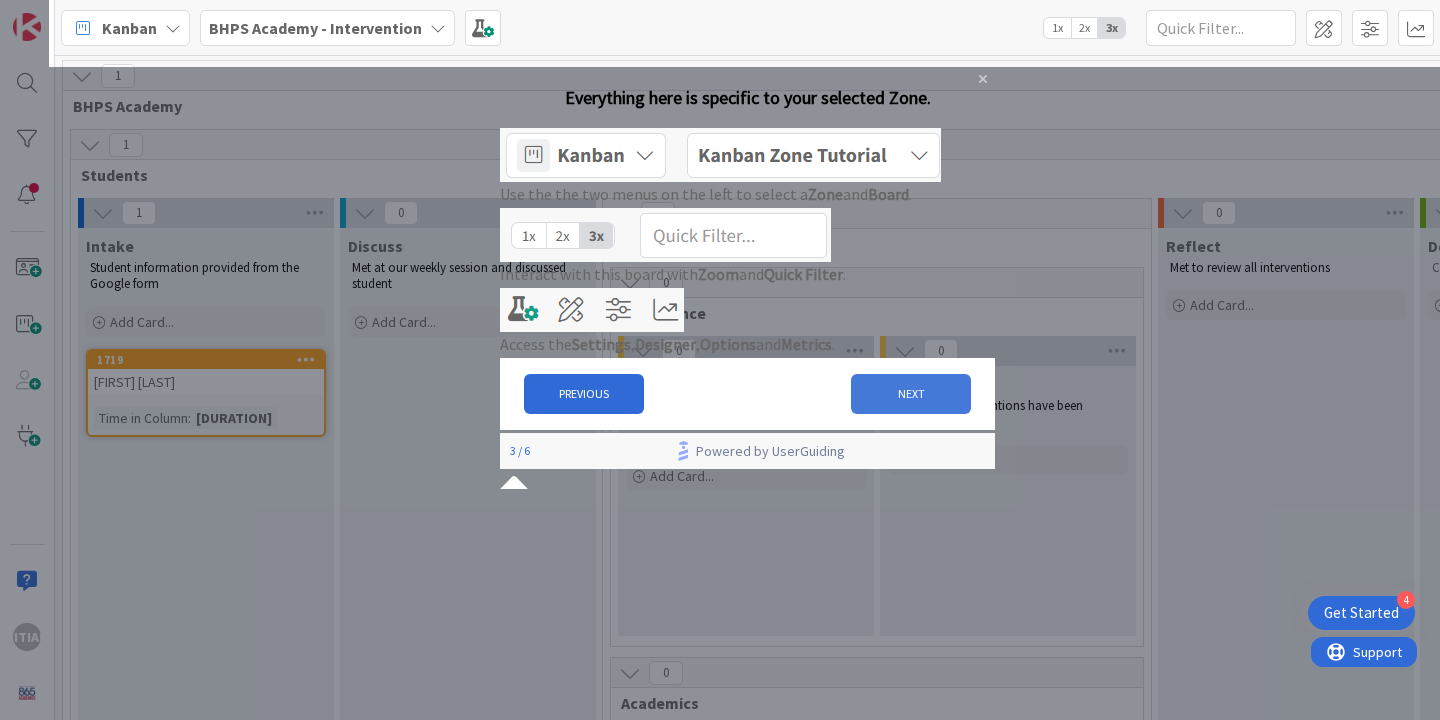 drag, startPoint x: 882, startPoint y: 471, endPoint x: 1382, endPoint y: 538, distance: 504.46902 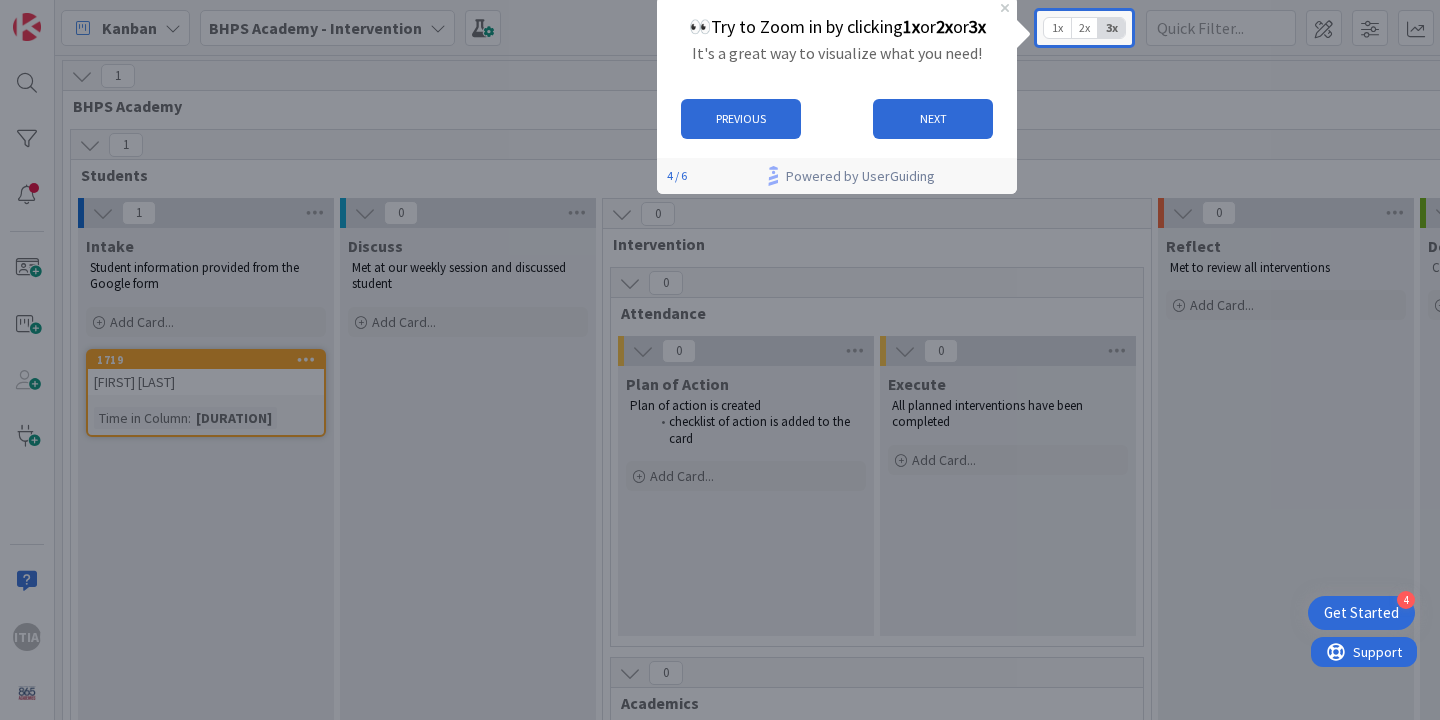 scroll, scrollTop: 0, scrollLeft: 0, axis: both 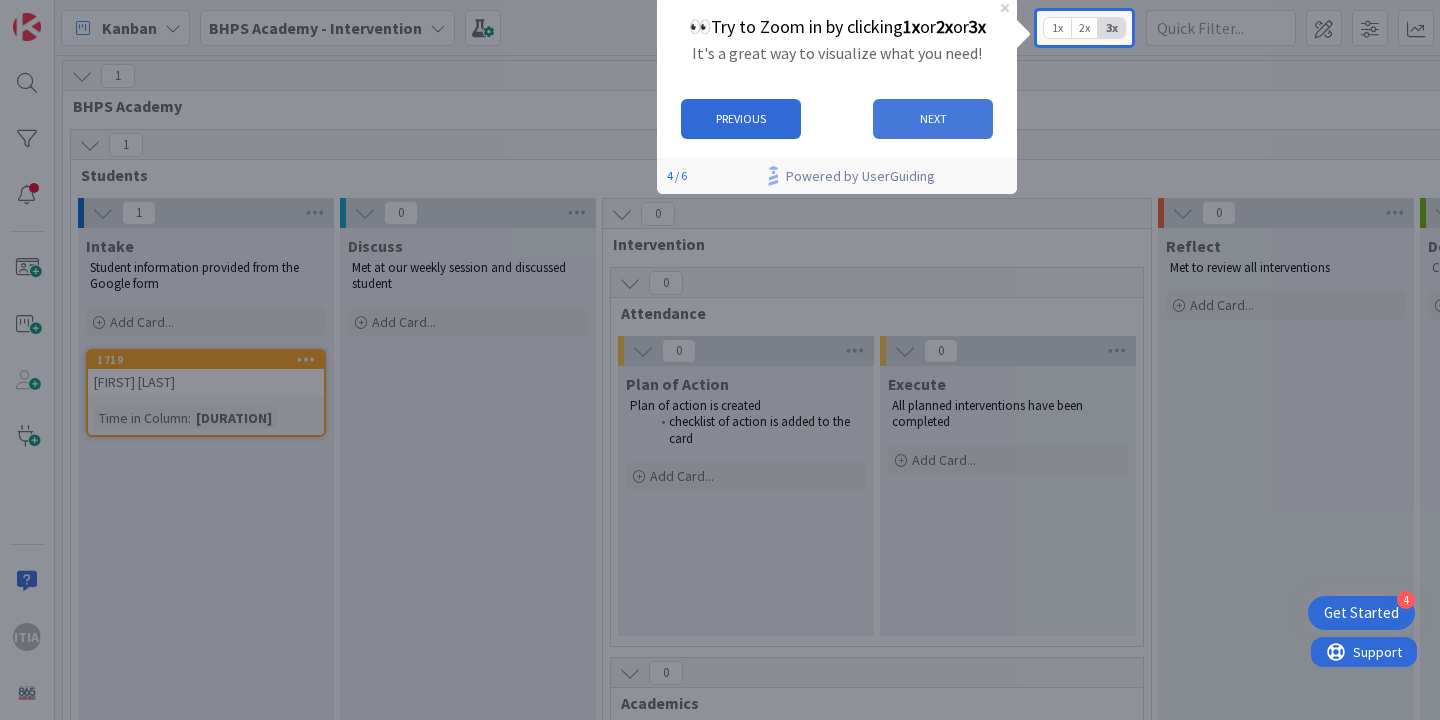 drag, startPoint x: 1563, startPoint y: 76, endPoint x: 926, endPoint y: 105, distance: 637.6598 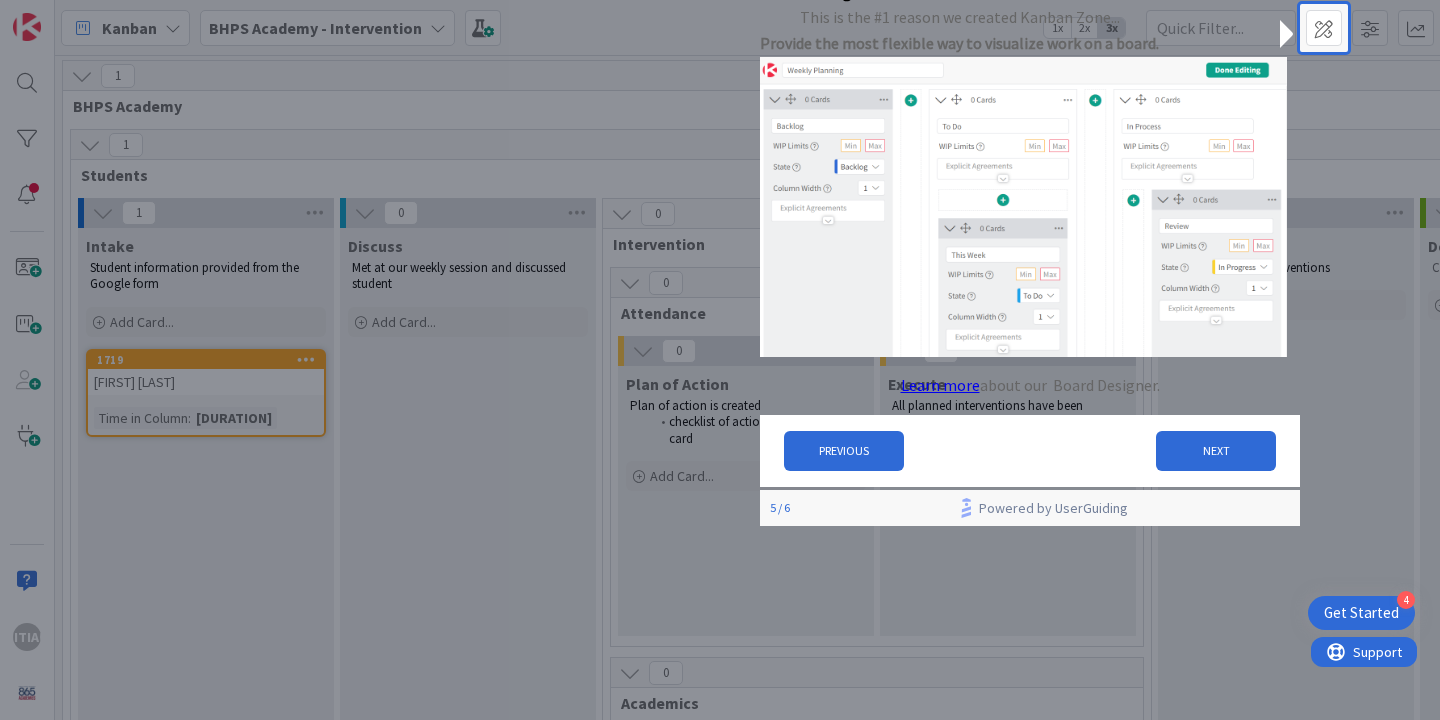 scroll, scrollTop: 0, scrollLeft: 0, axis: both 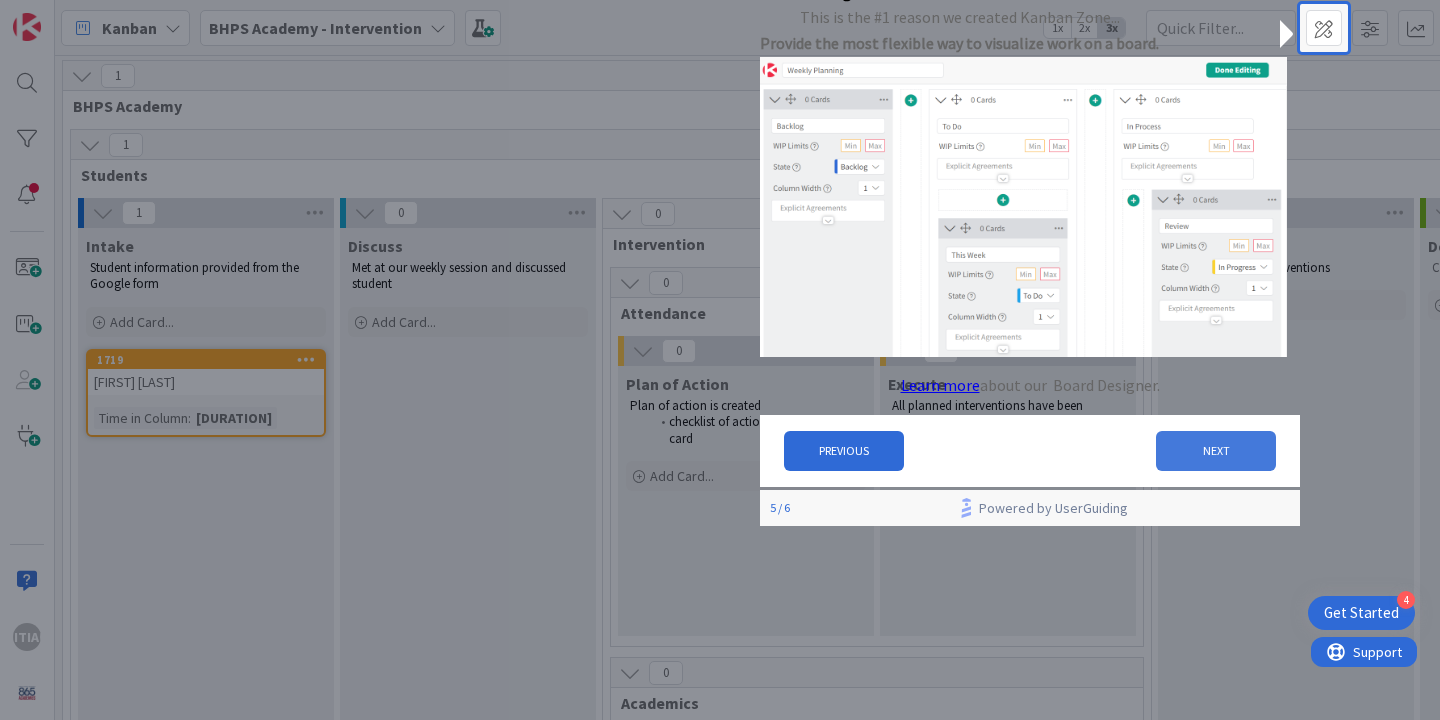 click on "NEXT" at bounding box center [1216, 451] 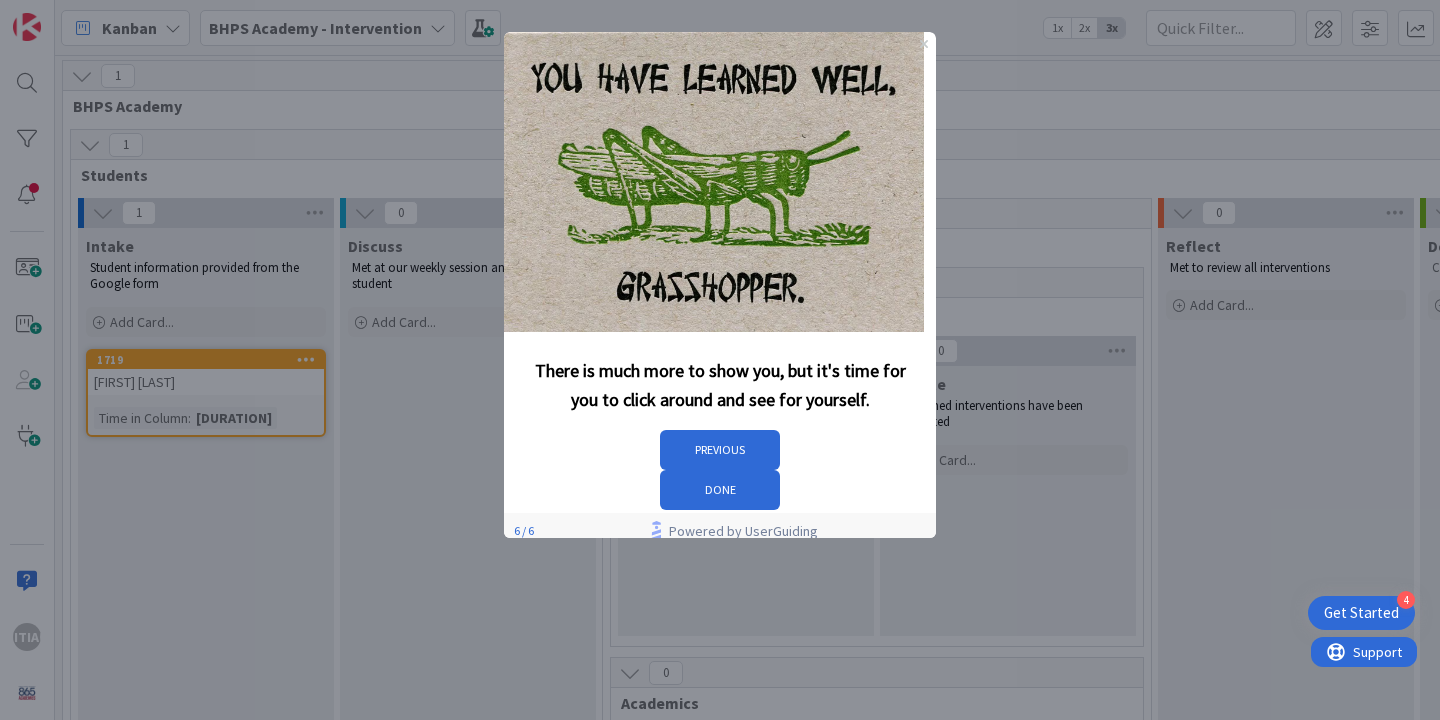 scroll, scrollTop: 0, scrollLeft: 0, axis: both 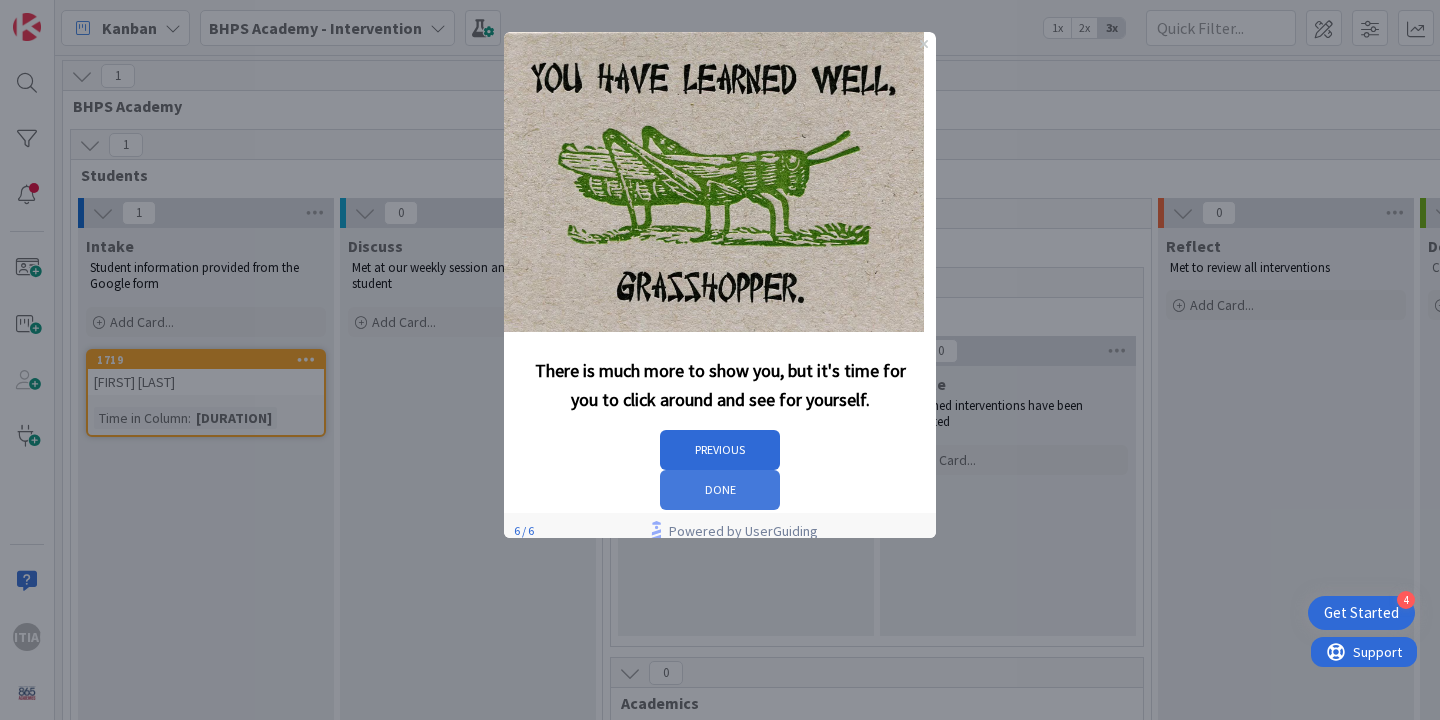 click on "DONE" at bounding box center [720, 490] 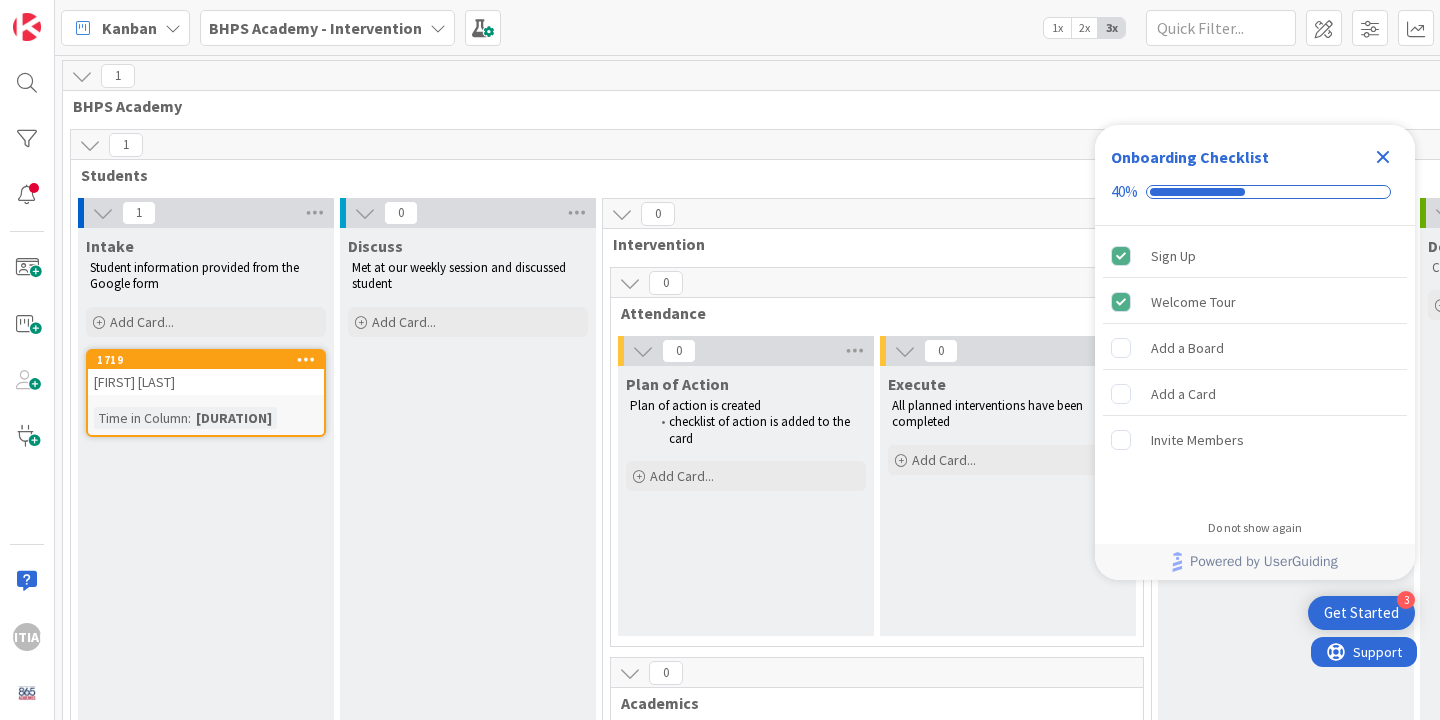 scroll, scrollTop: 0, scrollLeft: 0, axis: both 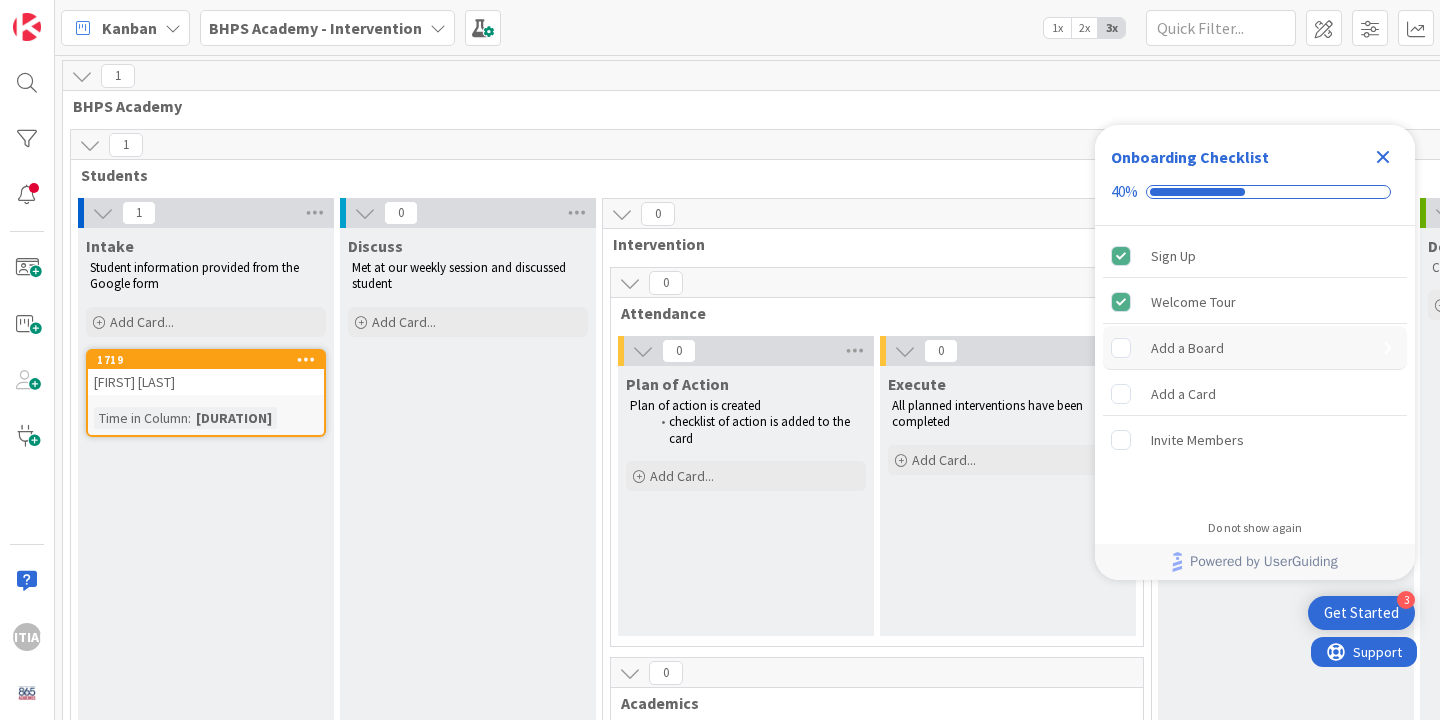 click on "Add a Board" at bounding box center [1187, 348] 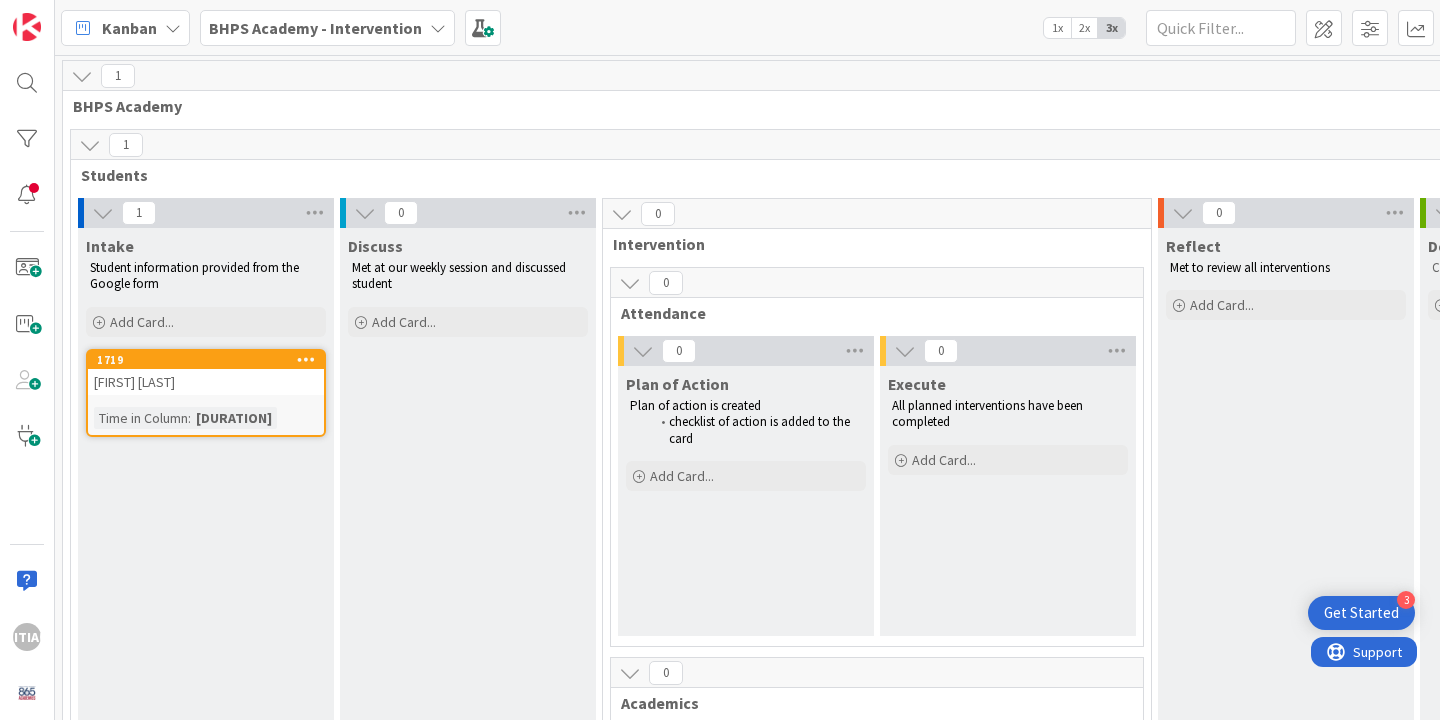 scroll, scrollTop: 0, scrollLeft: 0, axis: both 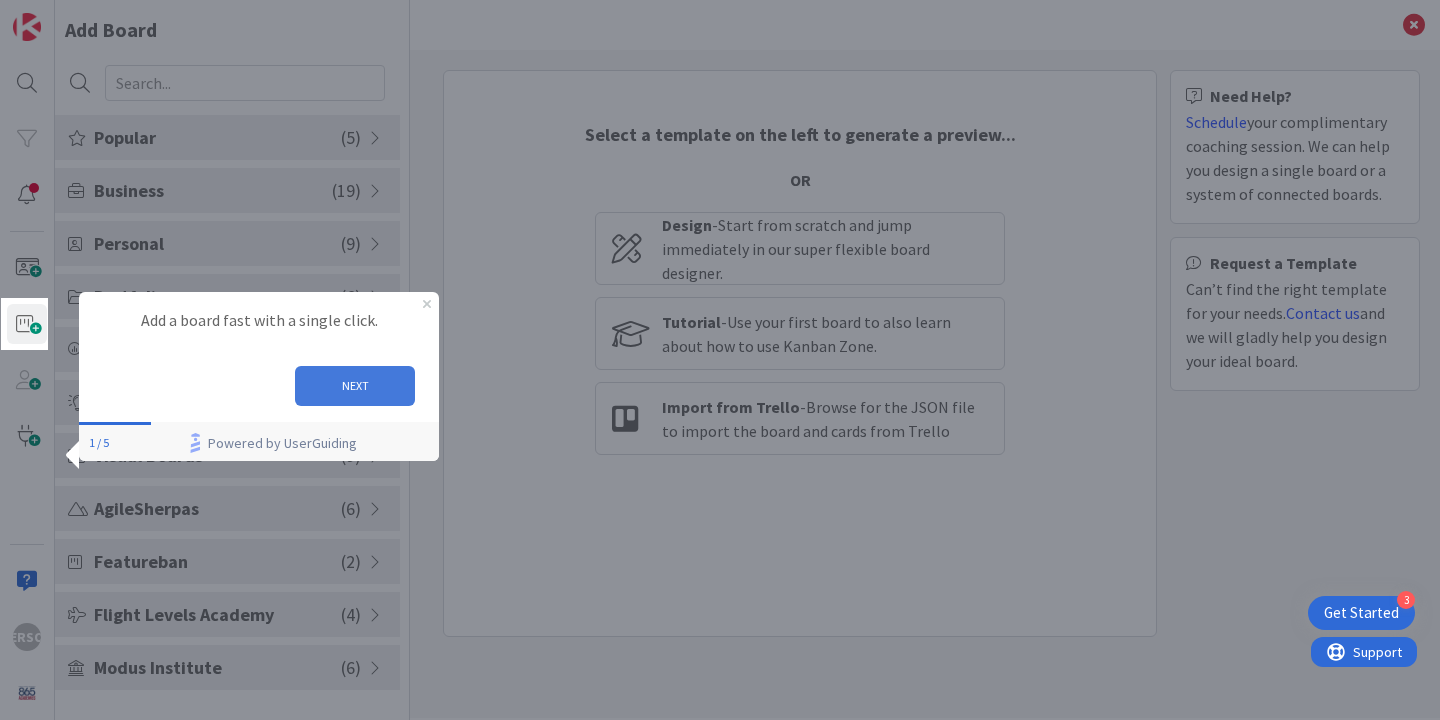 drag, startPoint x: 329, startPoint y: 376, endPoint x: 388, endPoint y: 648, distance: 278.32535 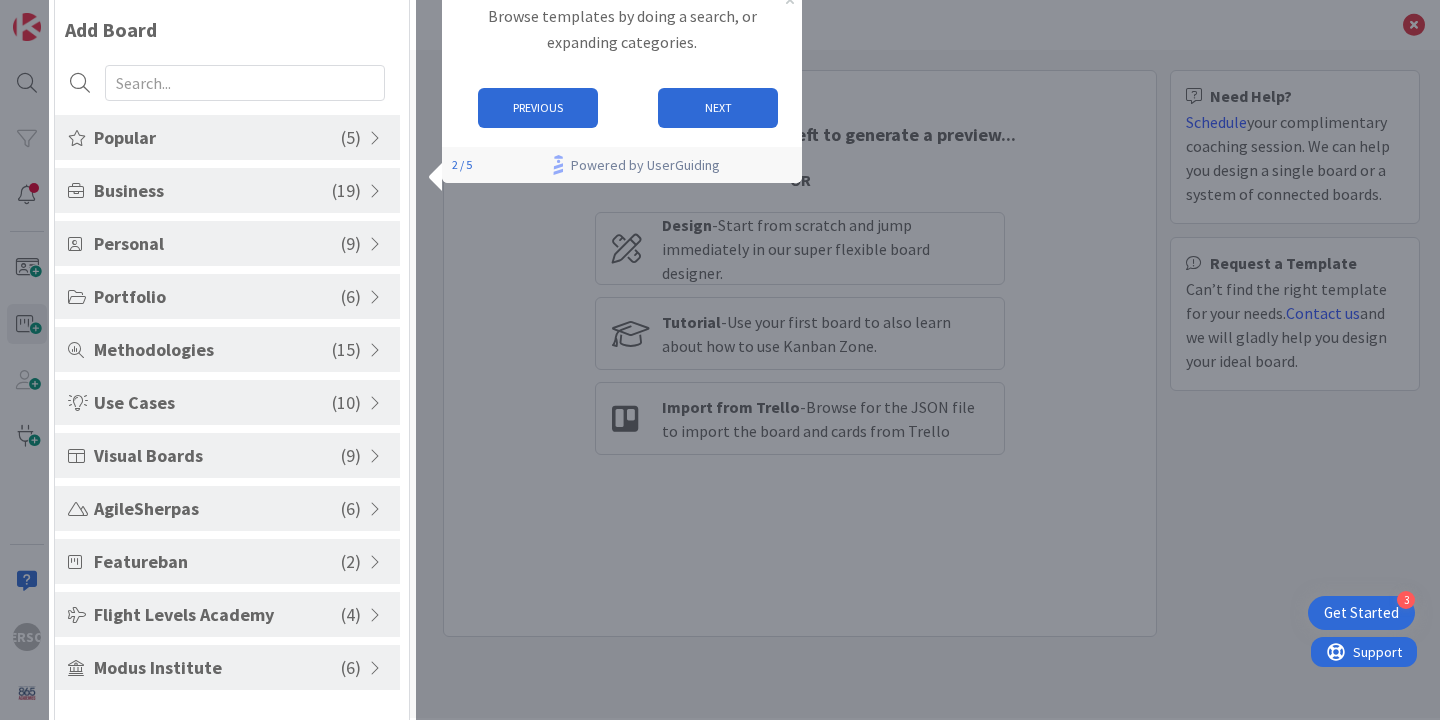 scroll, scrollTop: 0, scrollLeft: 0, axis: both 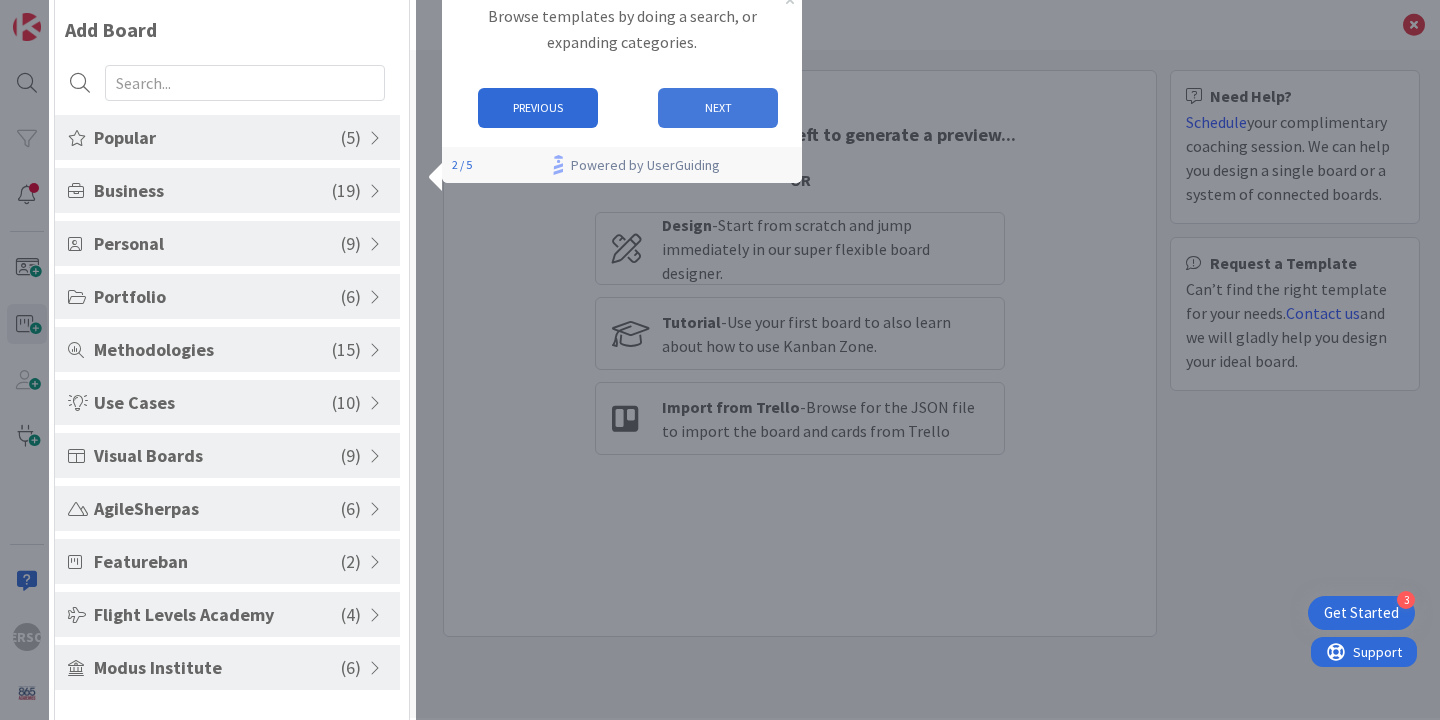 click on "NEXT" at bounding box center (718, 108) 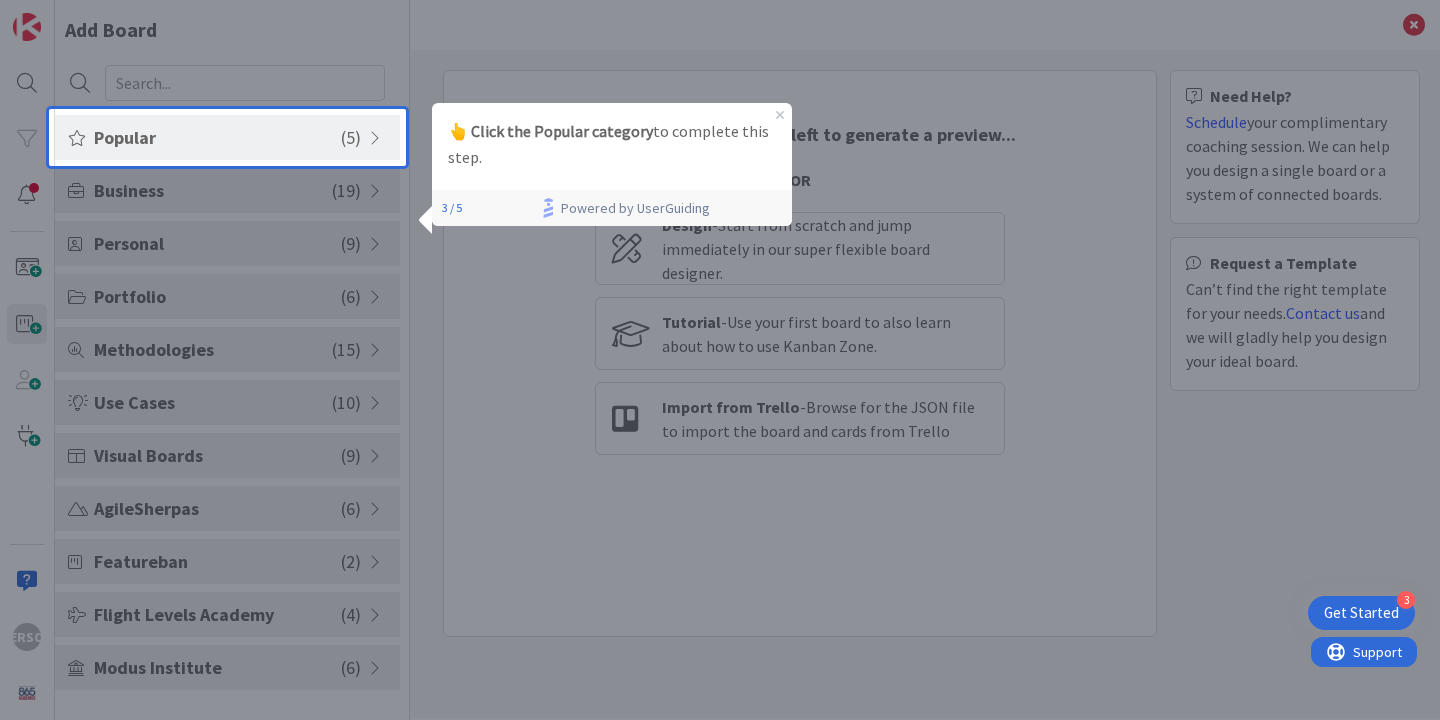 scroll, scrollTop: 0, scrollLeft: 0, axis: both 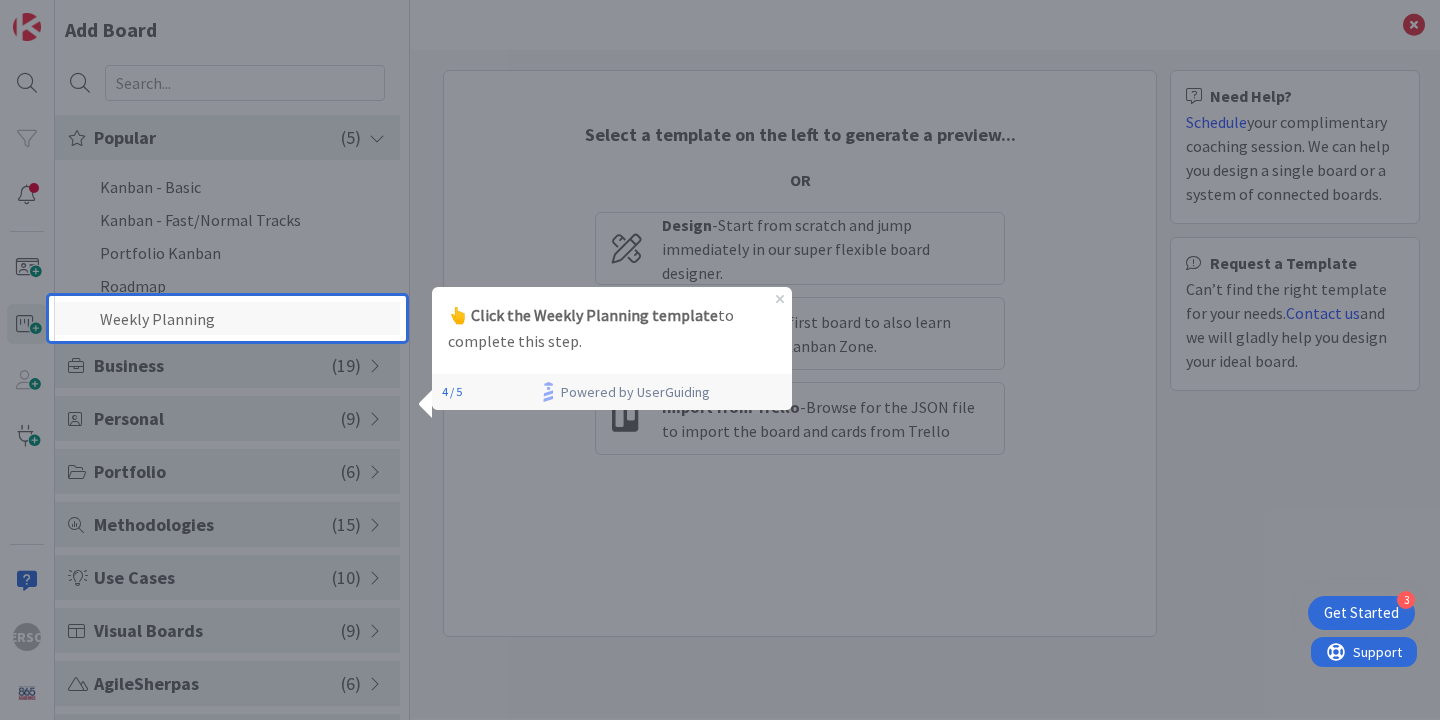 click on "Weekly Planning" at bounding box center (227, 318) 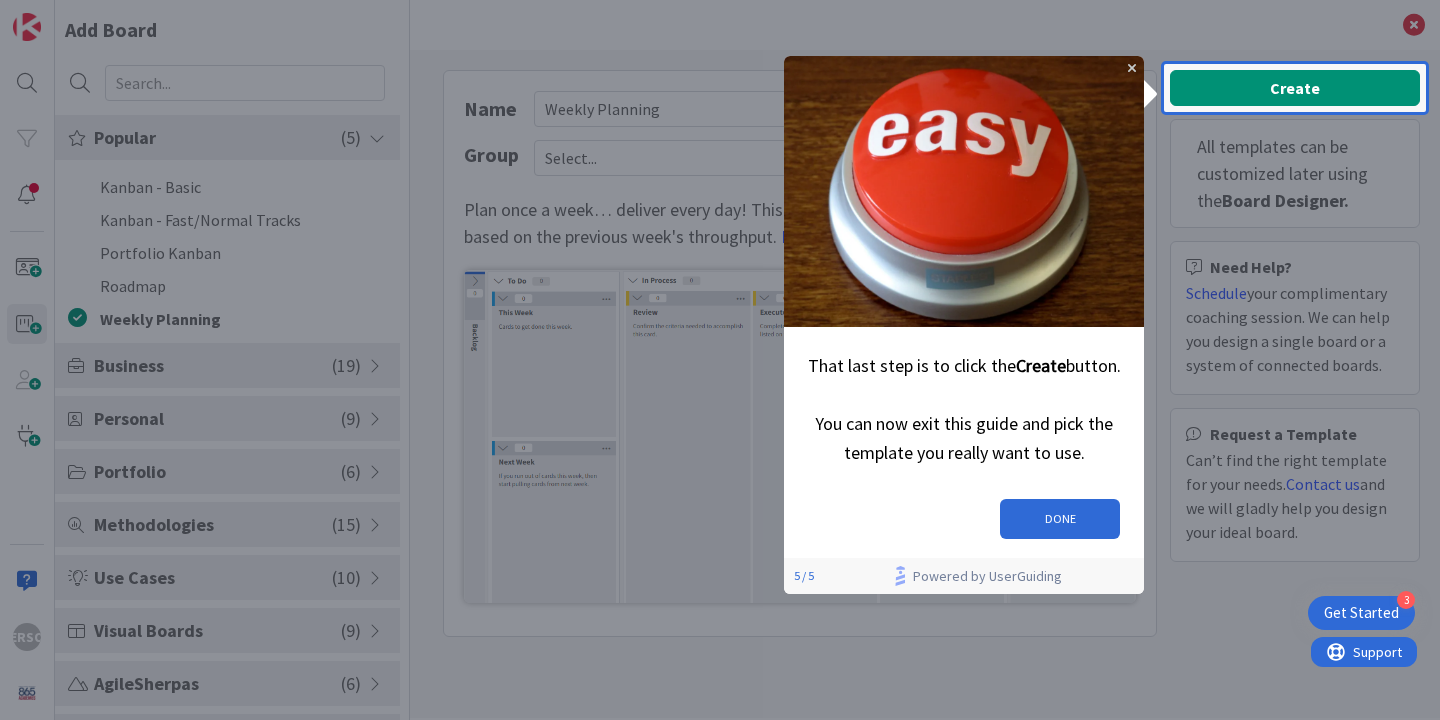 scroll, scrollTop: 0, scrollLeft: 0, axis: both 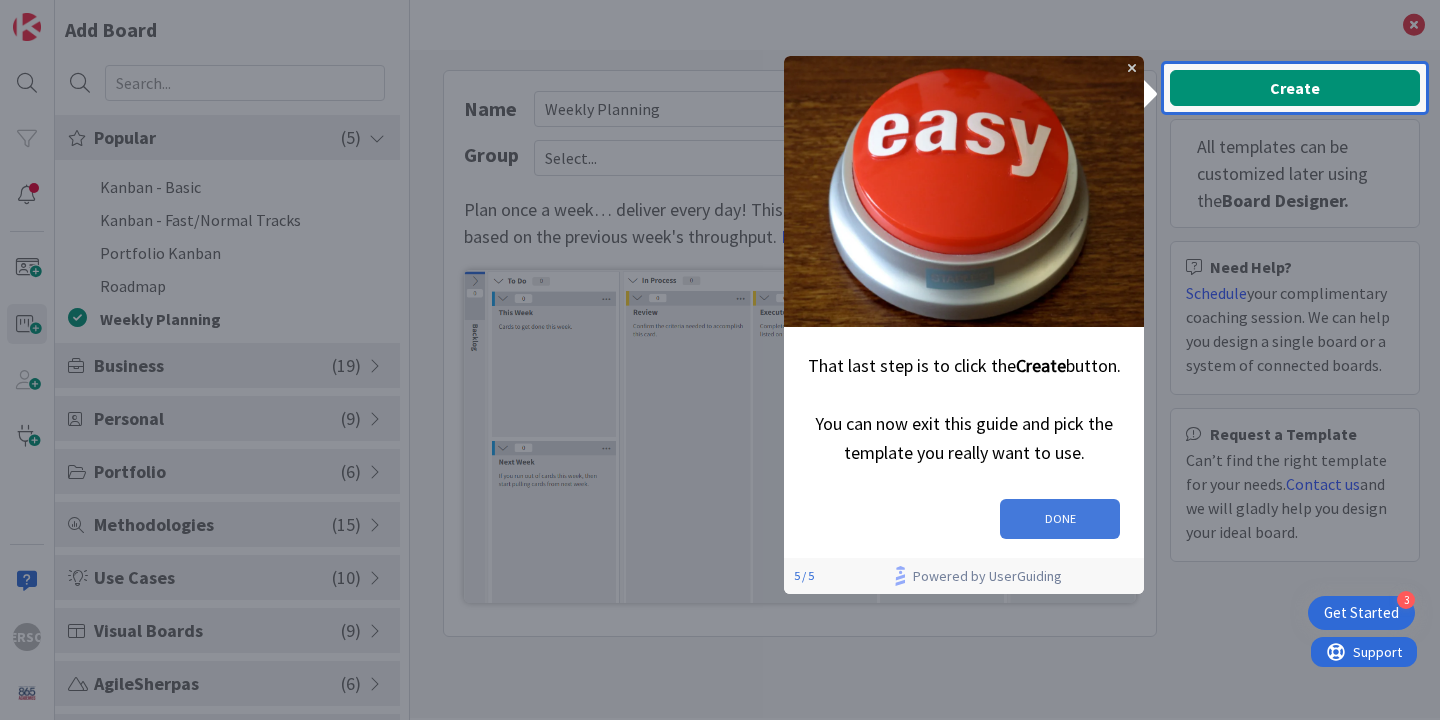 click on "DONE" at bounding box center [1060, 519] 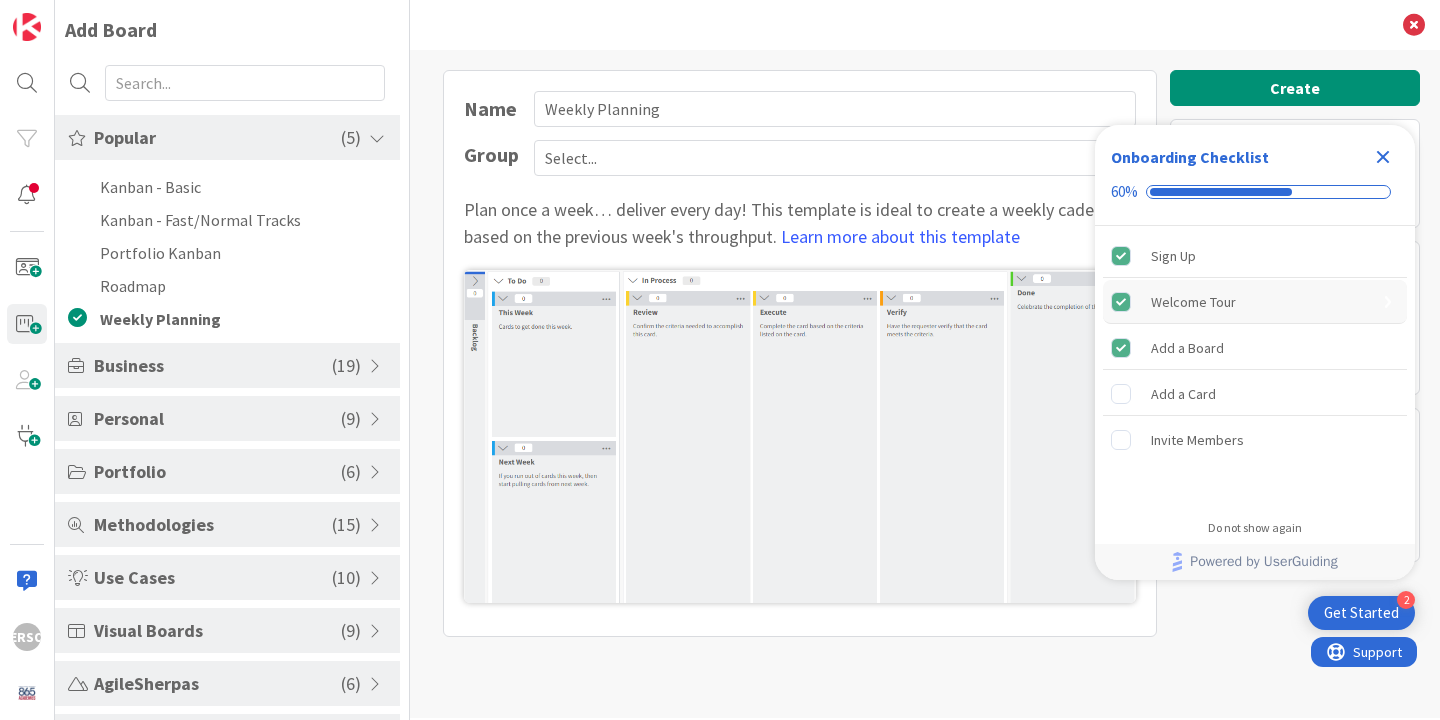 scroll, scrollTop: 0, scrollLeft: 0, axis: both 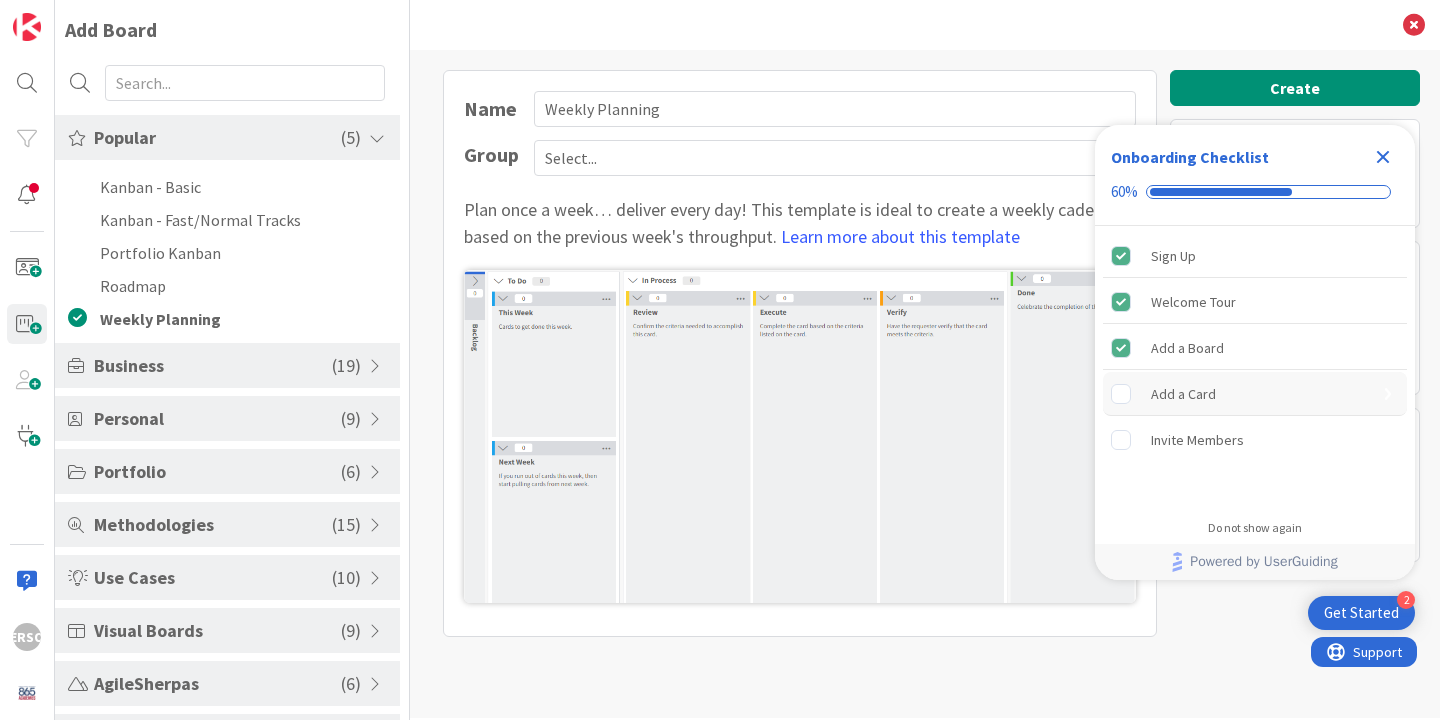 click on "Add a Card" at bounding box center (1255, 394) 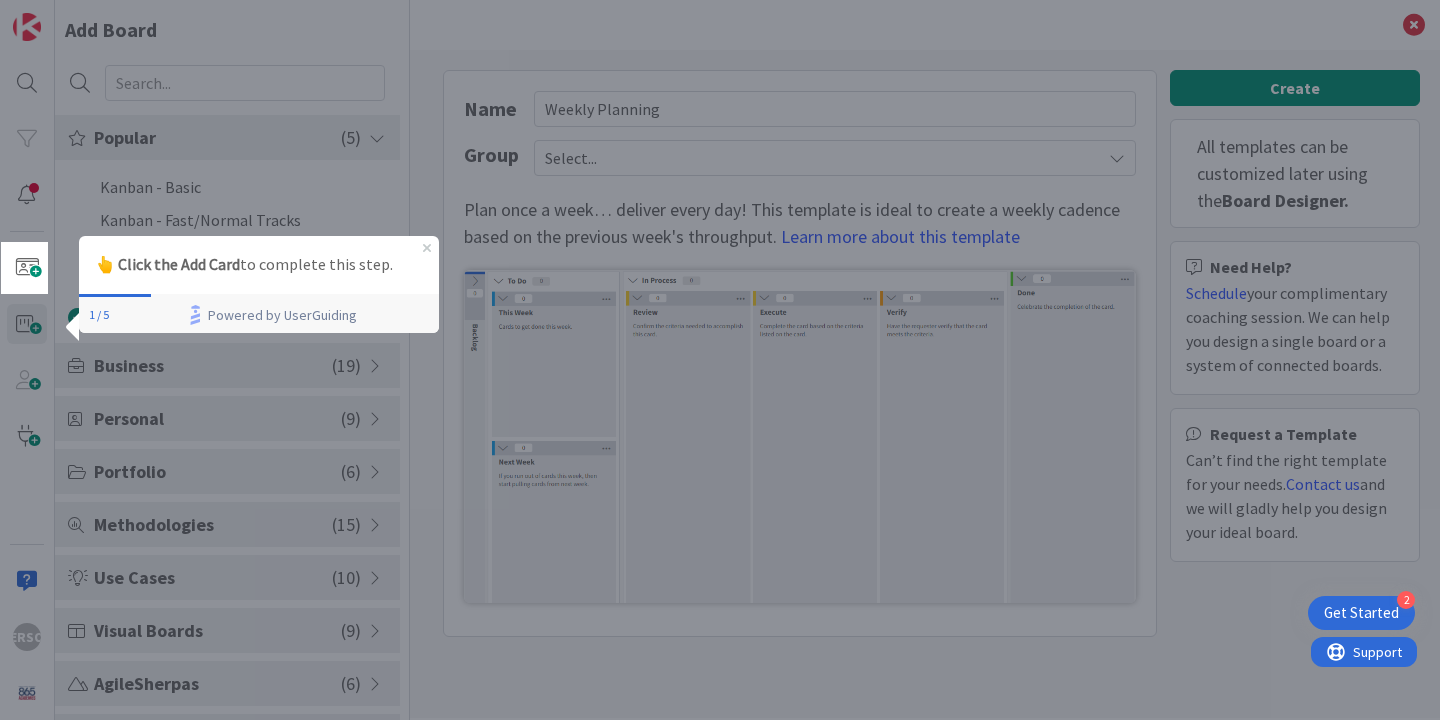 scroll, scrollTop: 0, scrollLeft: 0, axis: both 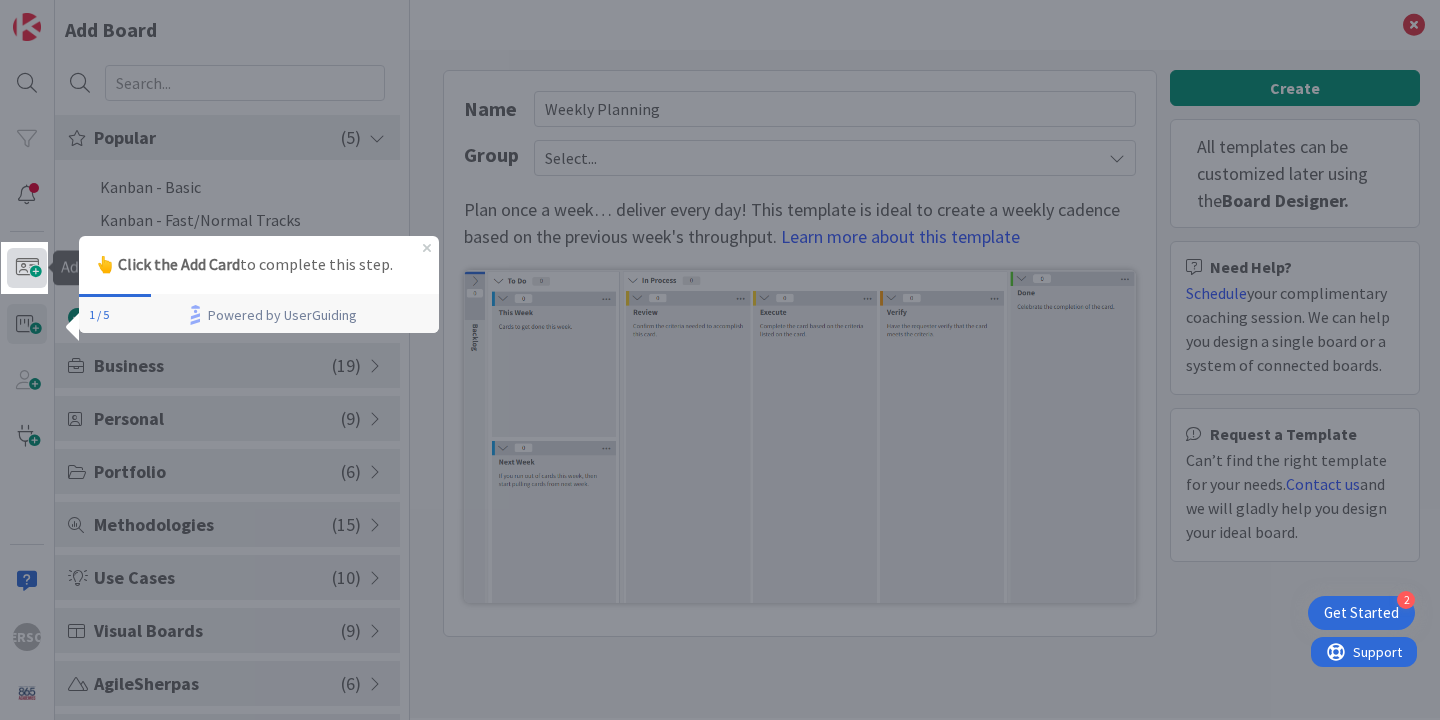 click at bounding box center (27, 268) 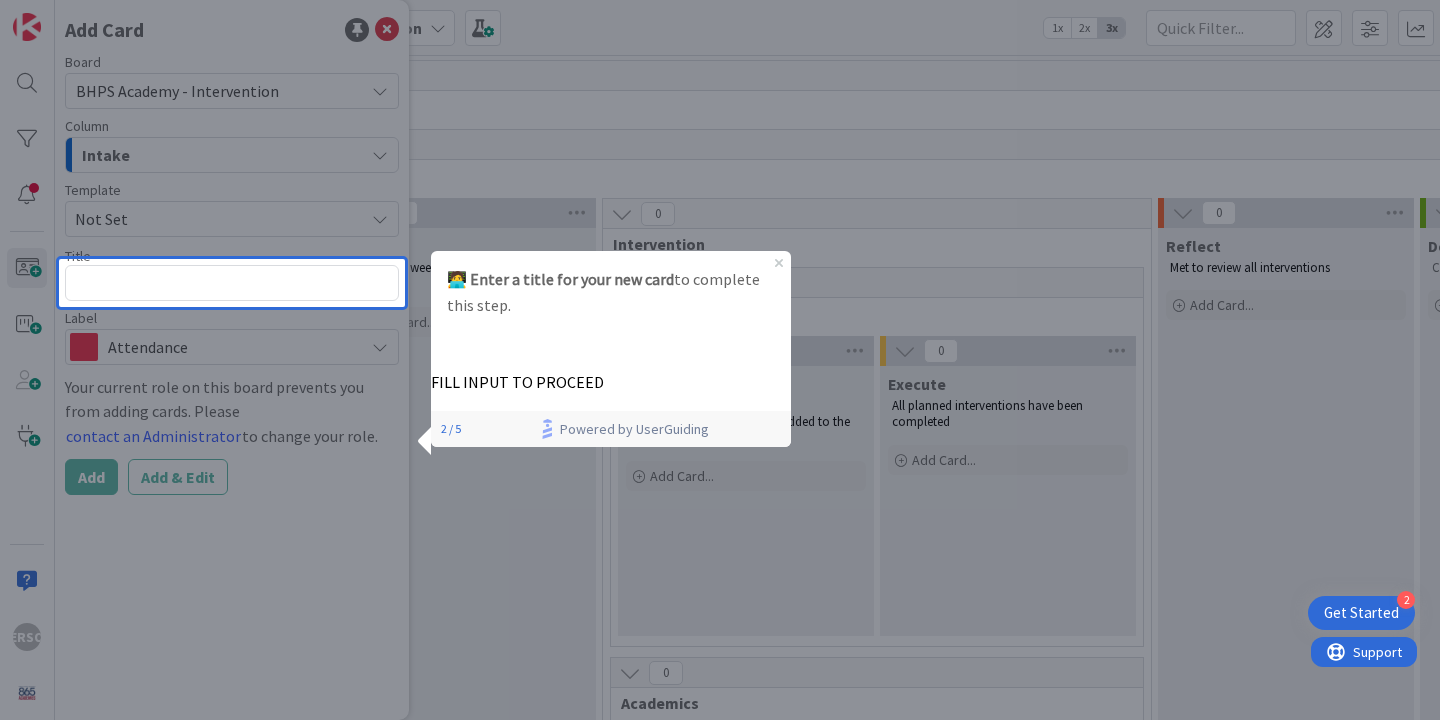 scroll, scrollTop: 0, scrollLeft: 0, axis: both 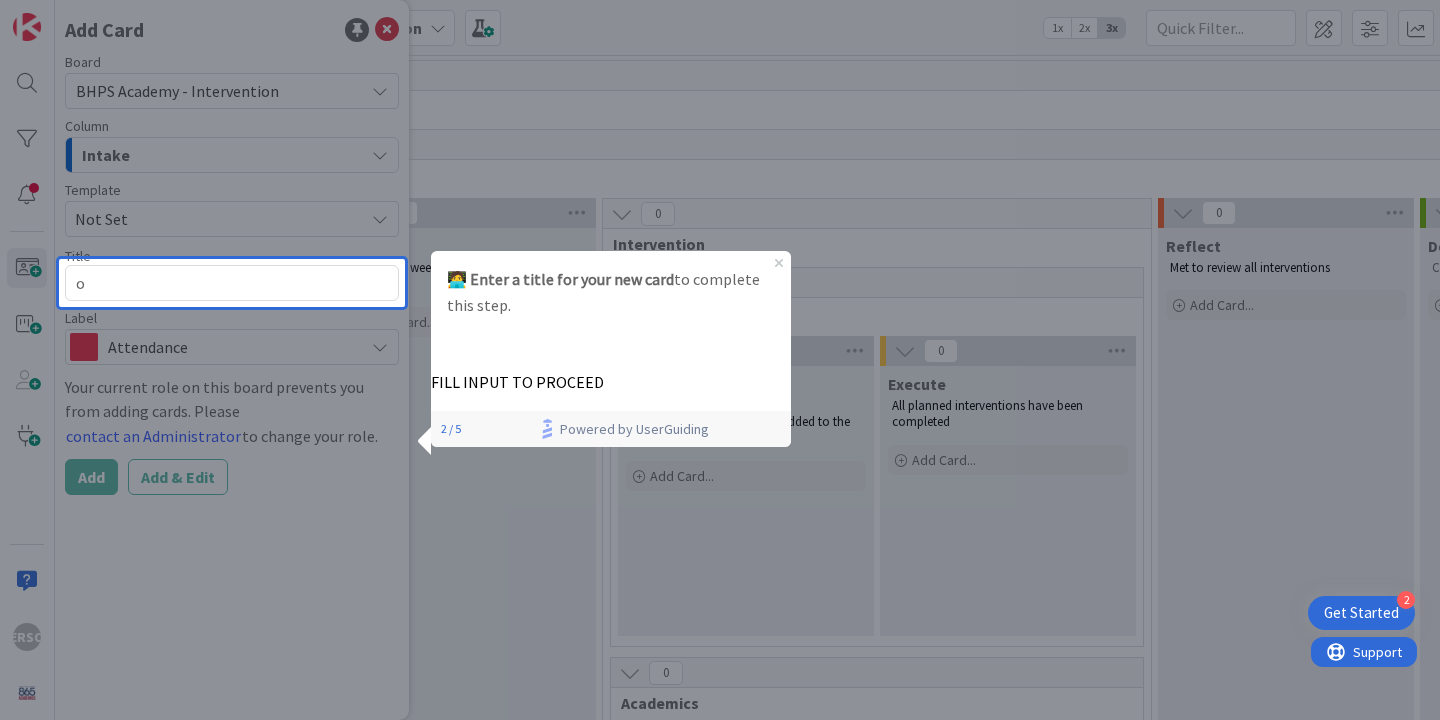 type on "x" 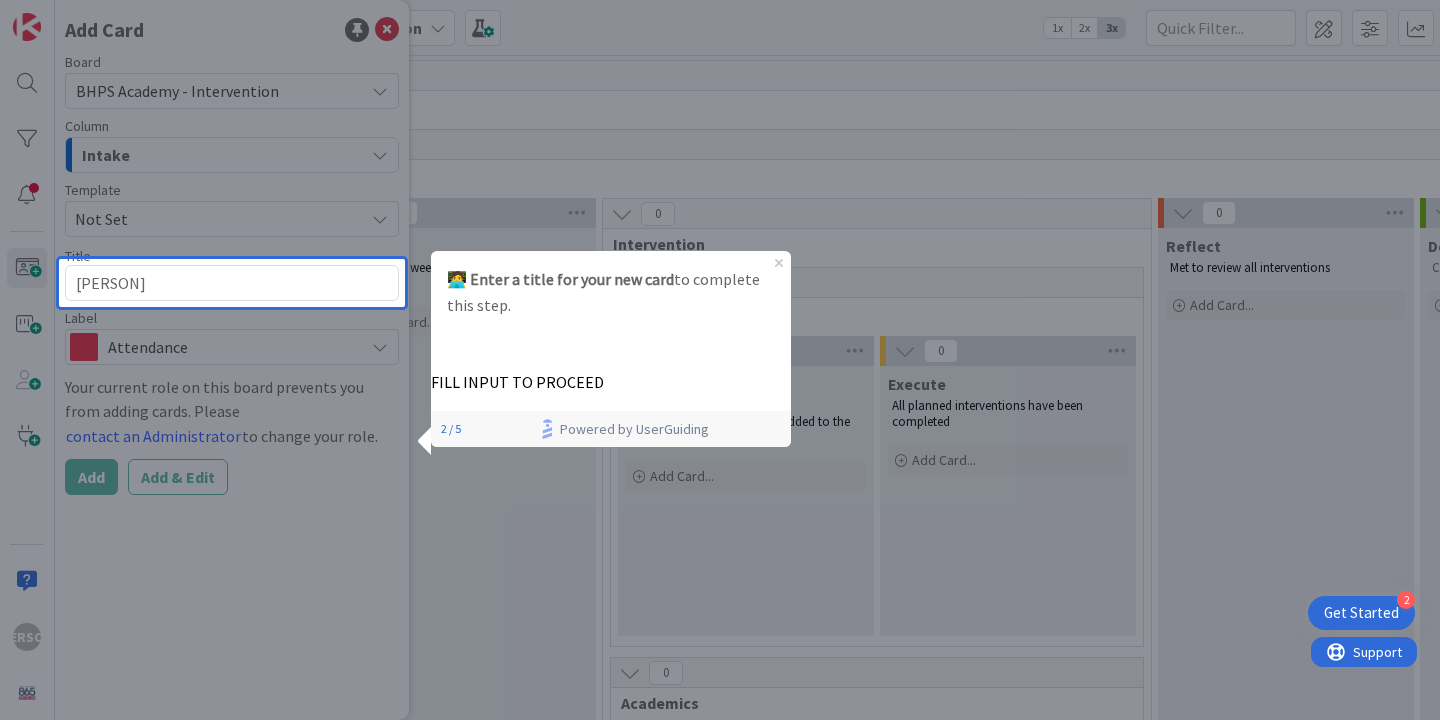 type on "x" 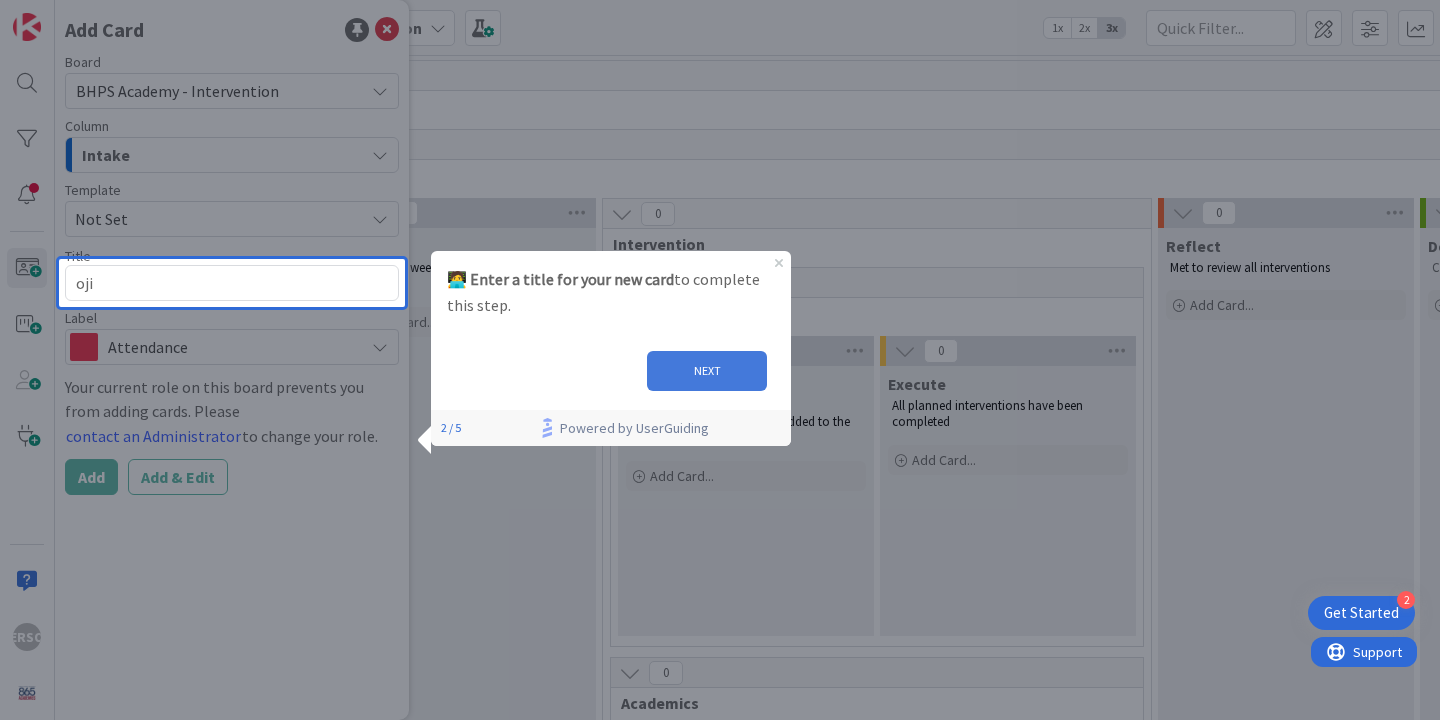 type on "oji" 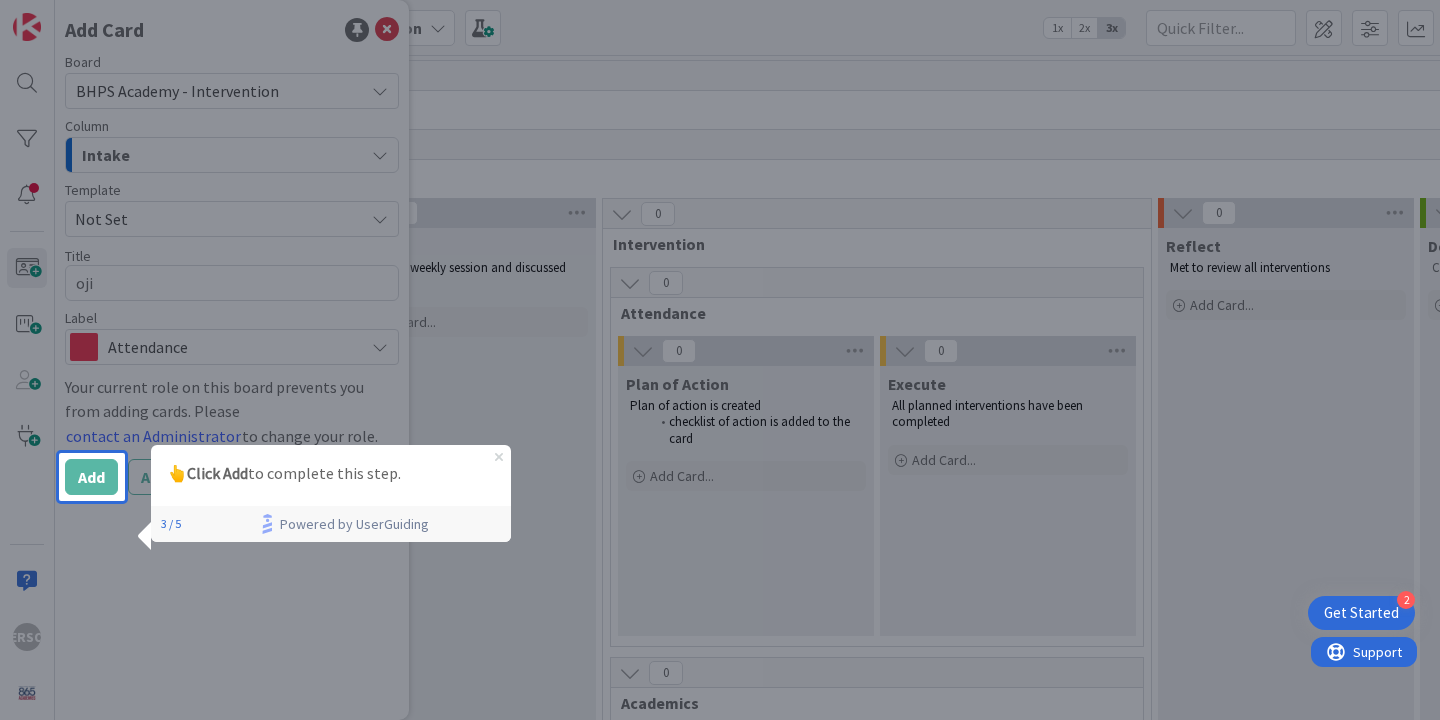 click 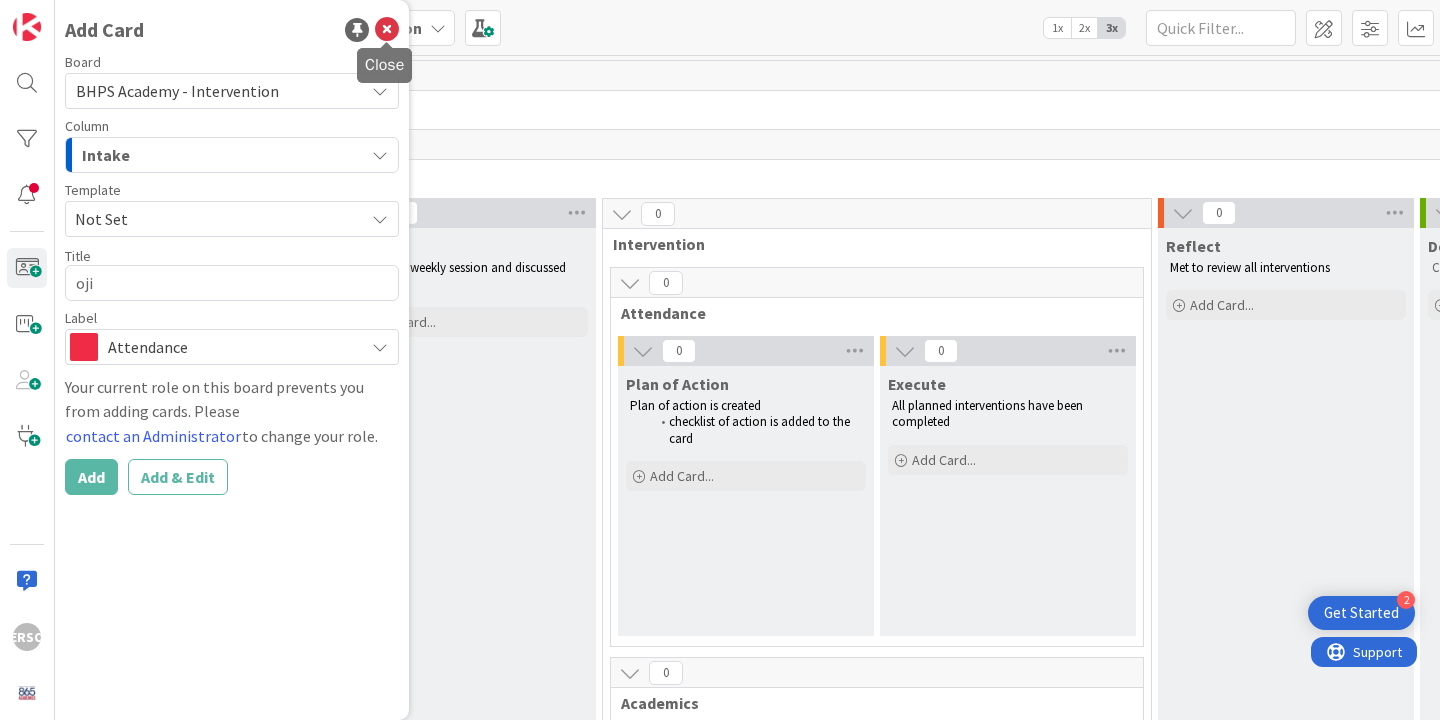 click at bounding box center [387, 30] 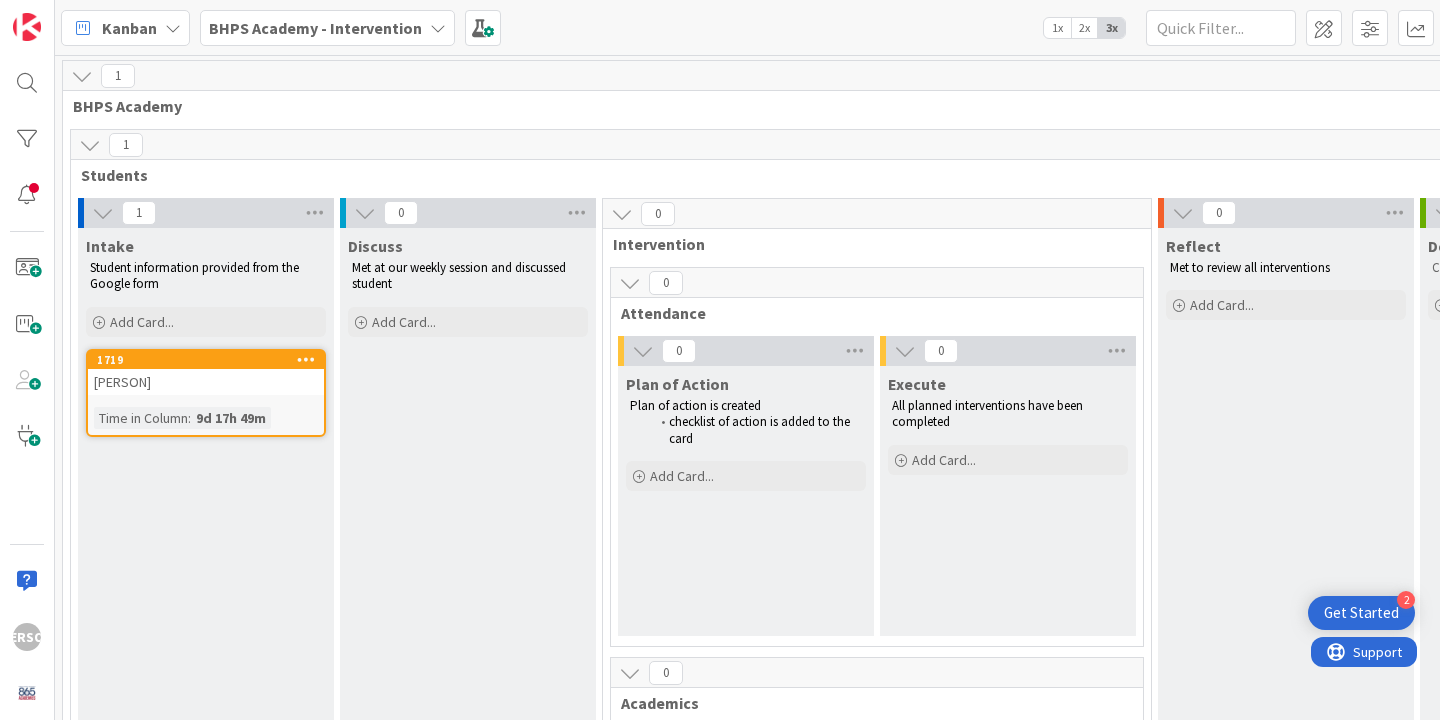 click on "Get Started" at bounding box center [1361, 613] 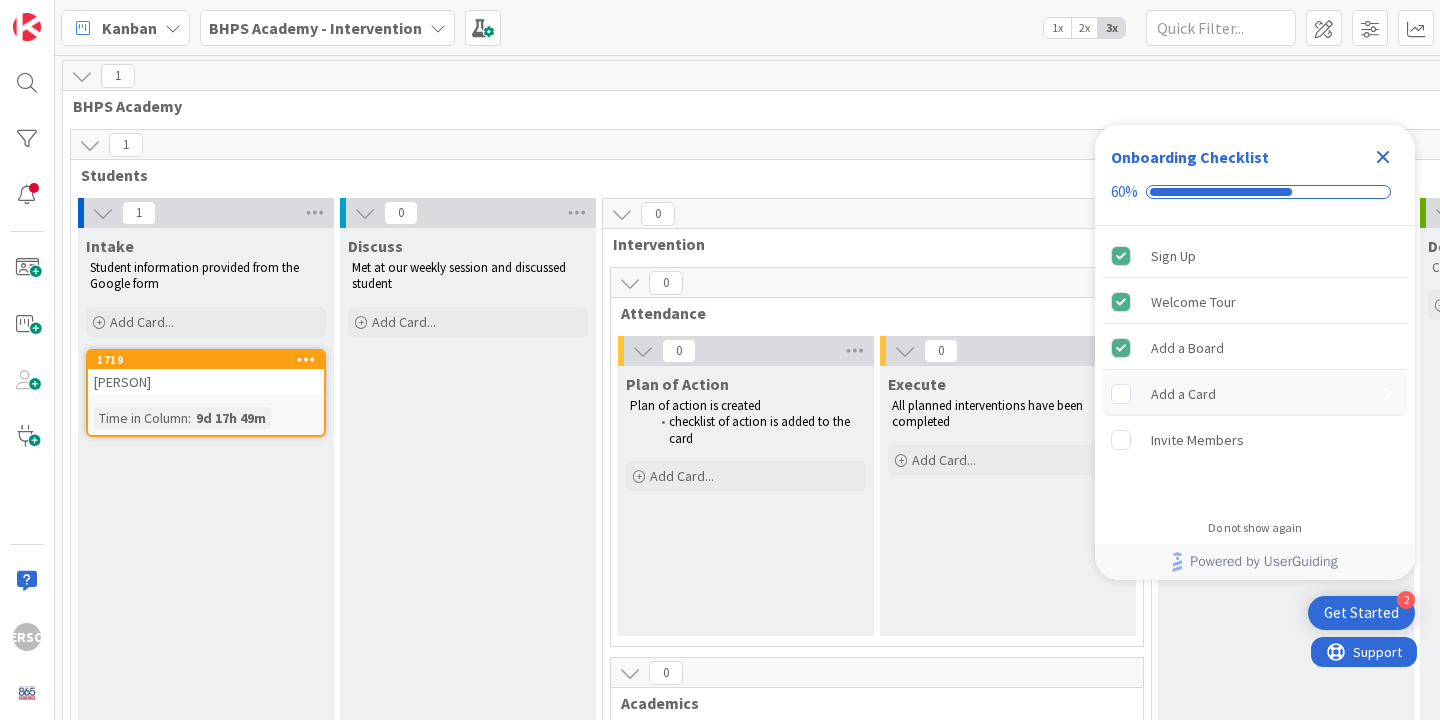 click on "Add a Card" at bounding box center (1183, 394) 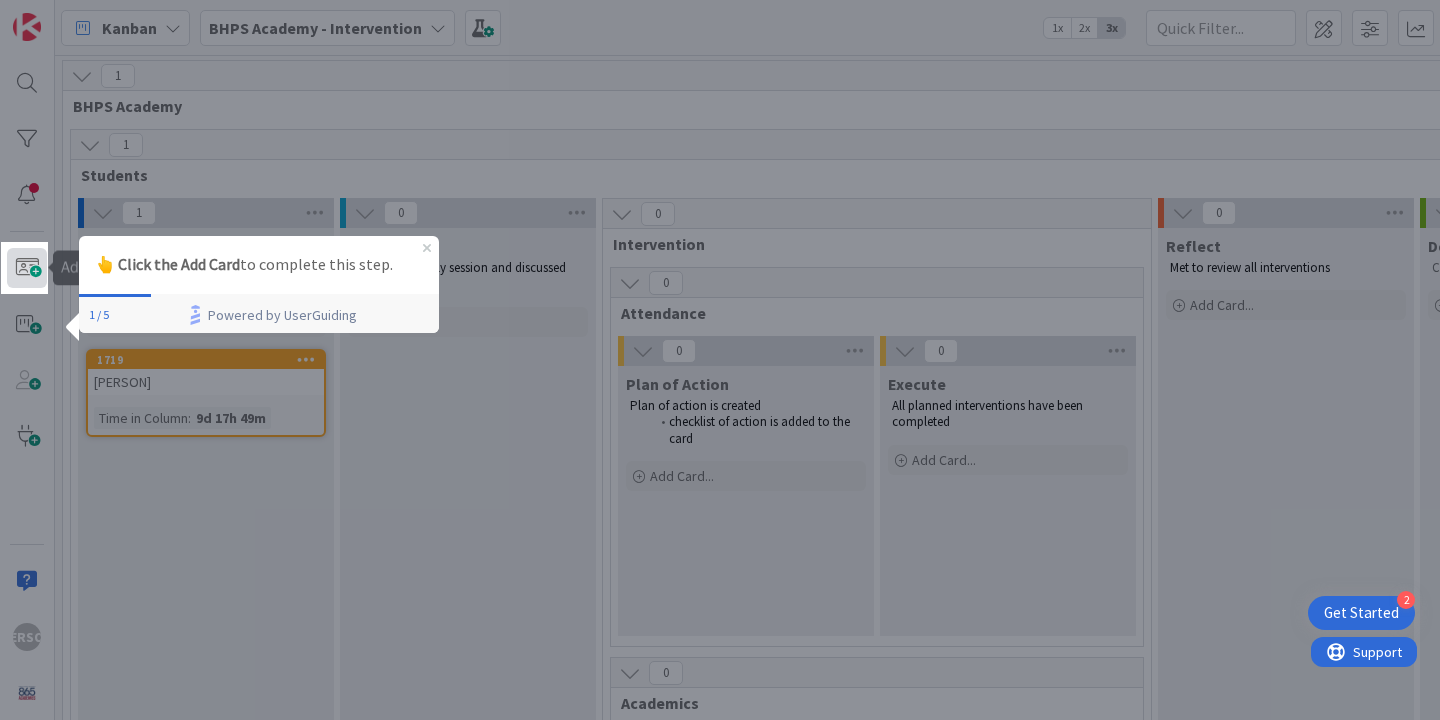 click at bounding box center (27, 268) 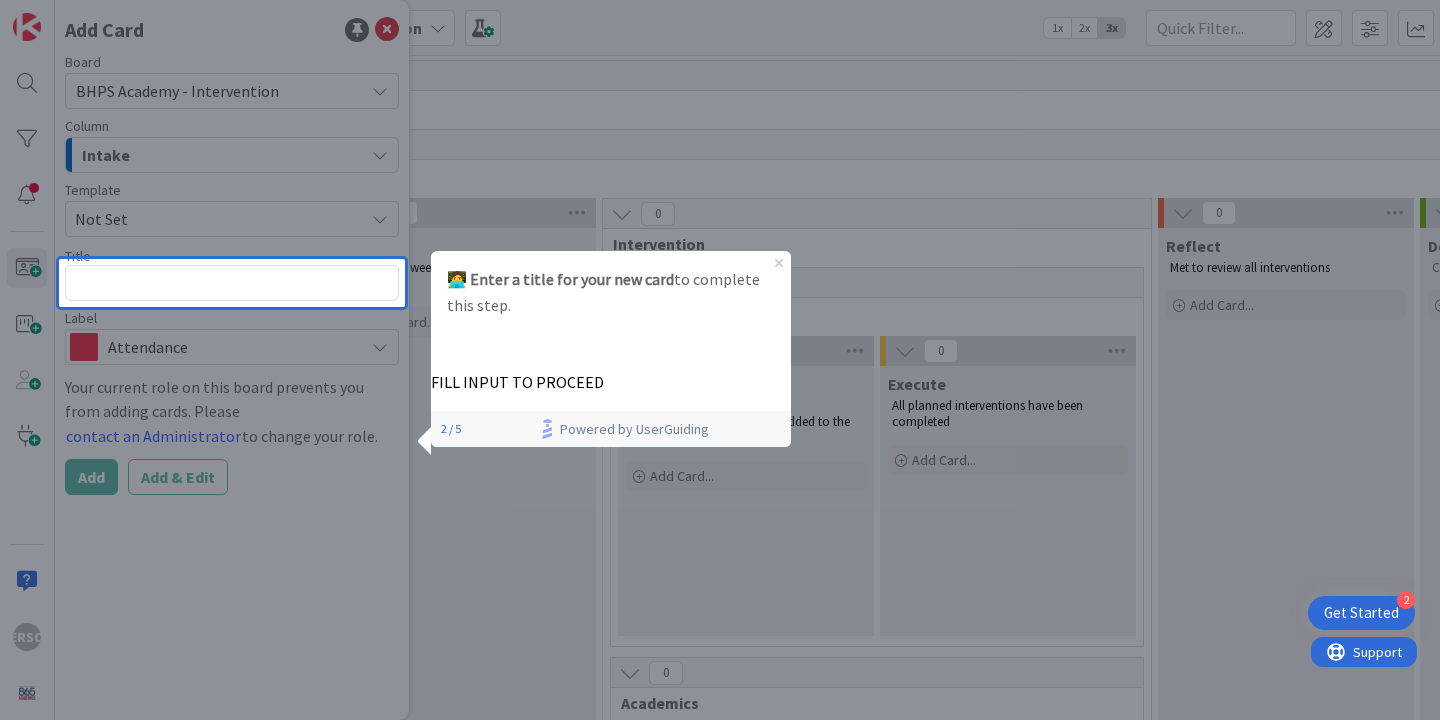 type on "x" 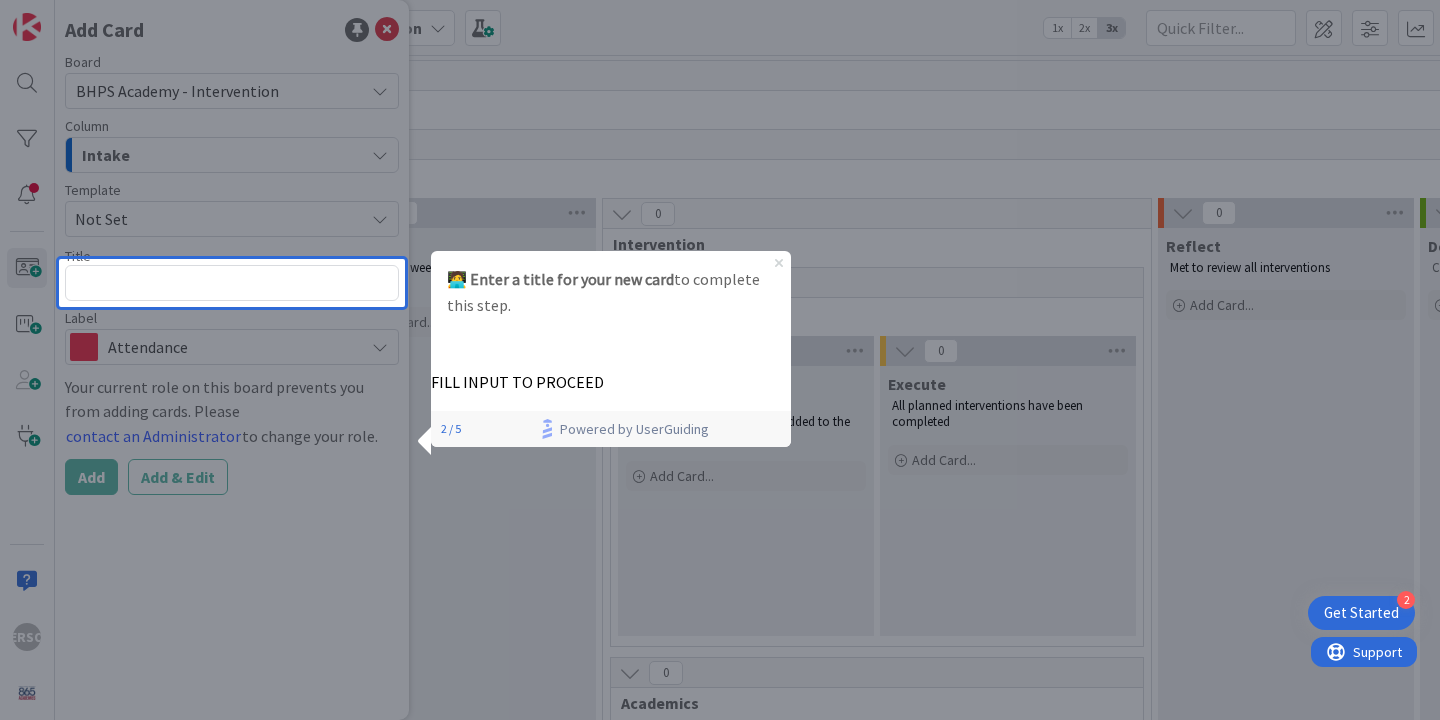 click 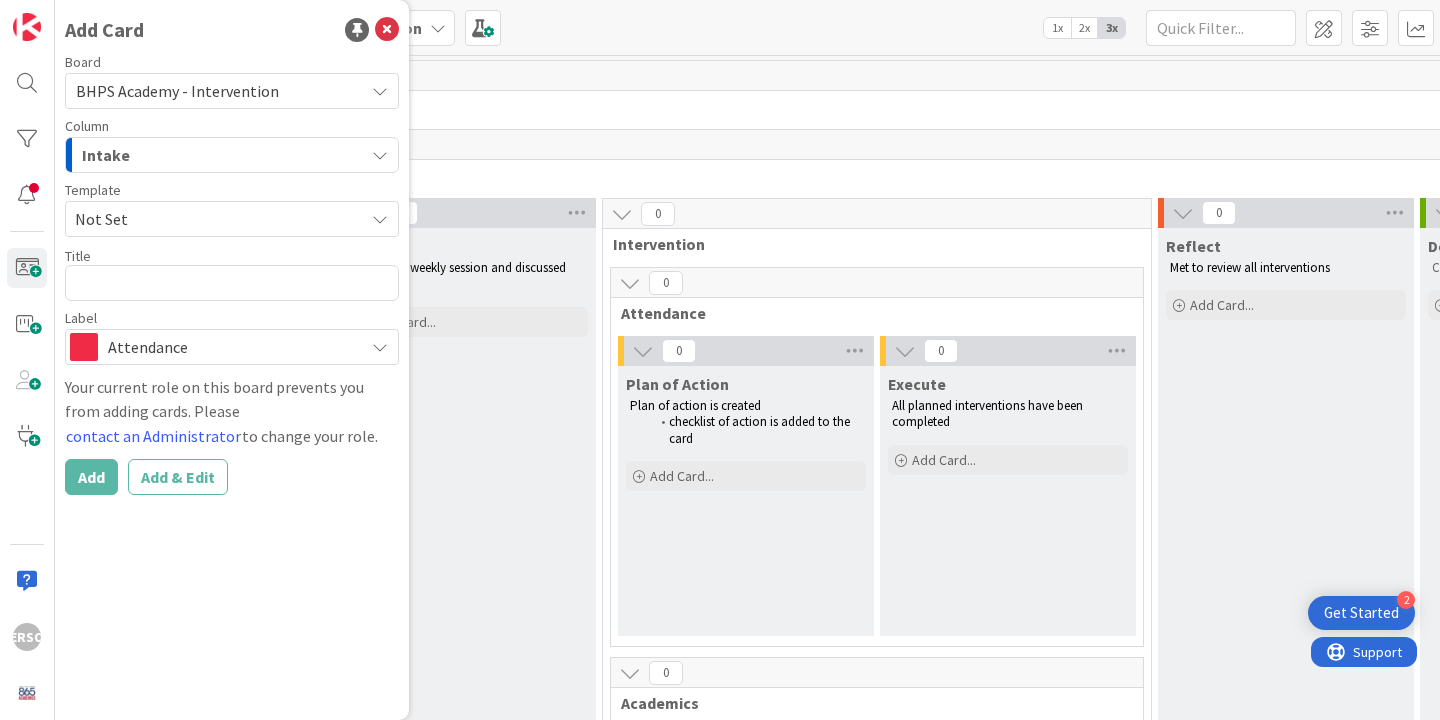 scroll, scrollTop: 0, scrollLeft: 0, axis: both 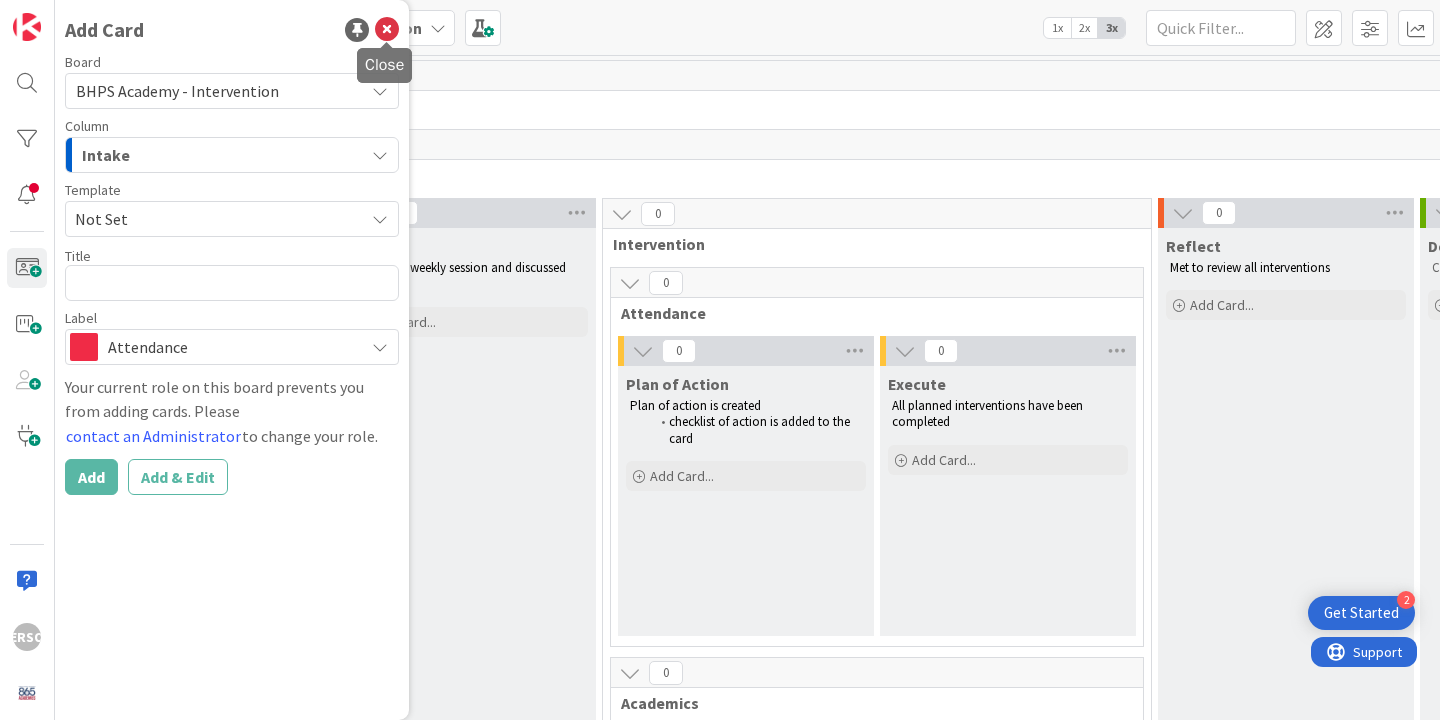 click at bounding box center [387, 30] 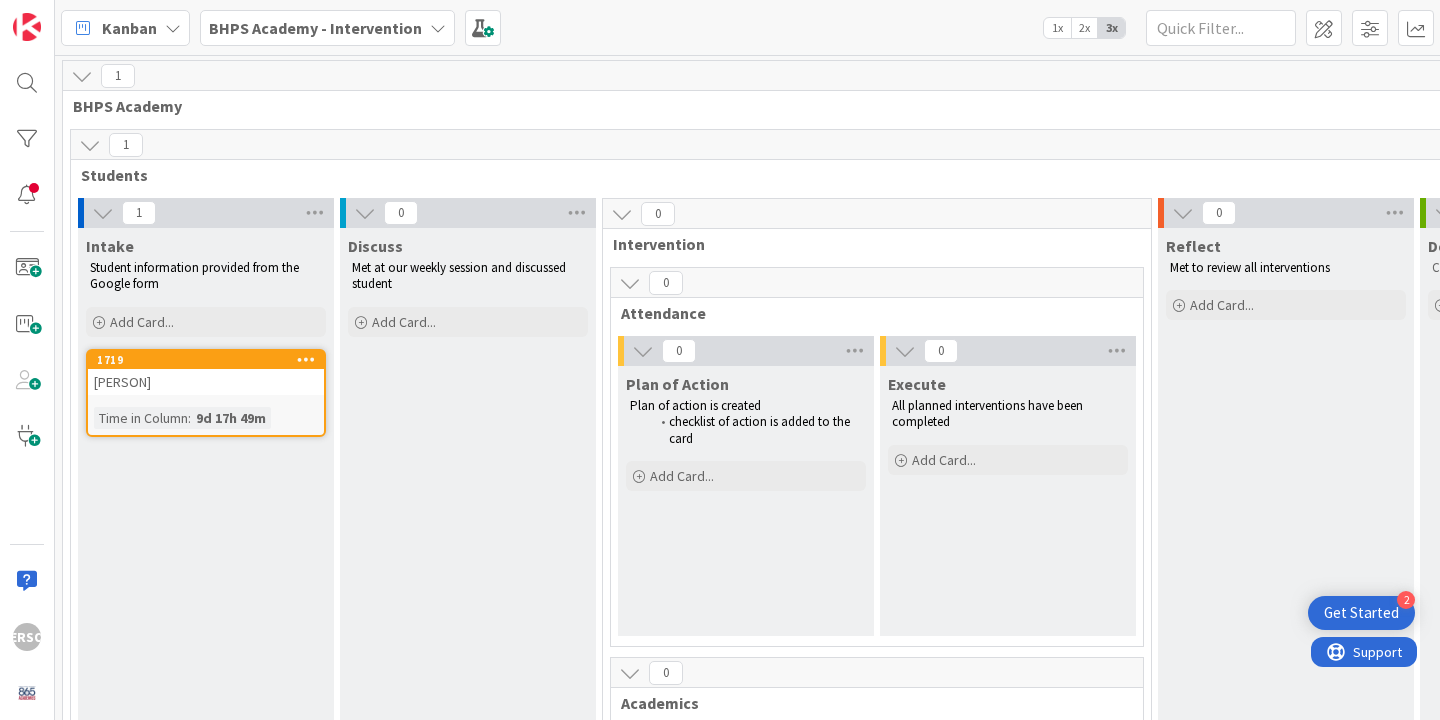 click on "Get Started" at bounding box center [1361, 613] 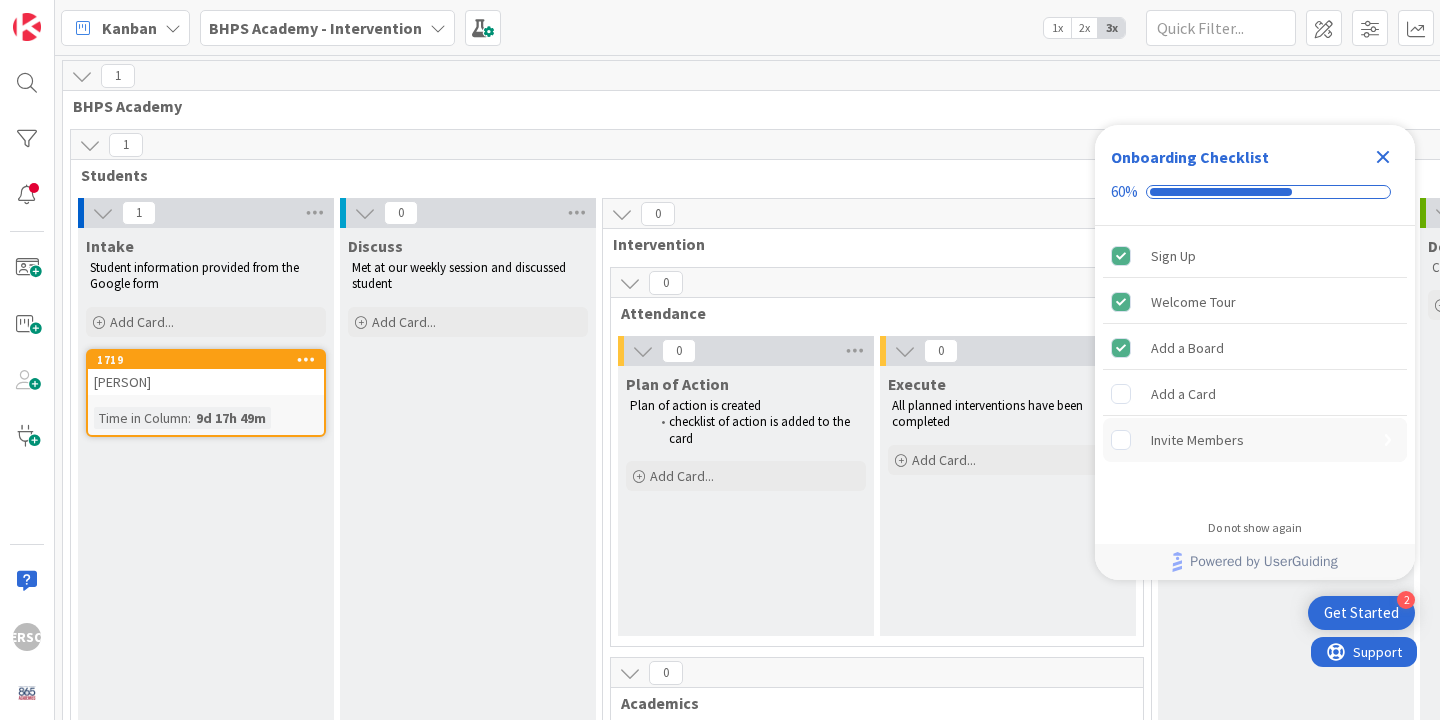 scroll, scrollTop: 0, scrollLeft: 0, axis: both 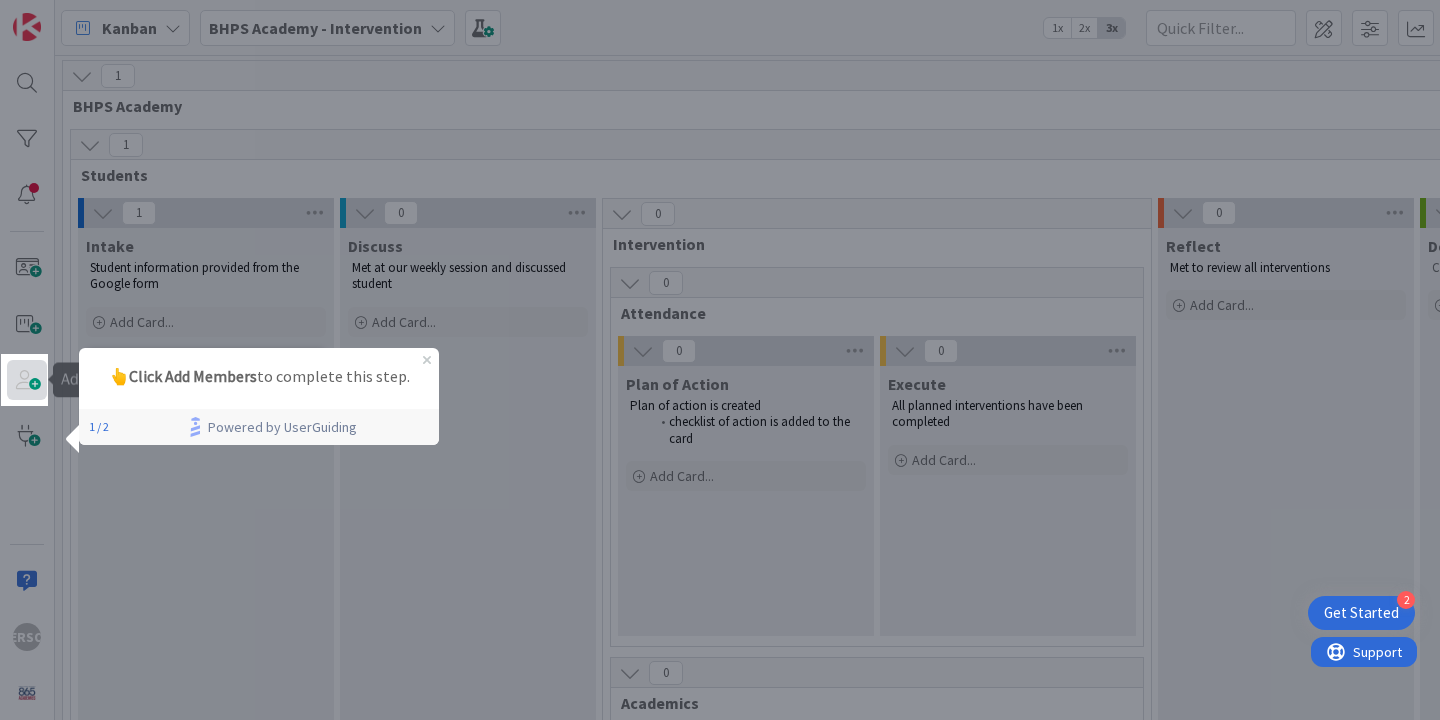 click at bounding box center [27, 380] 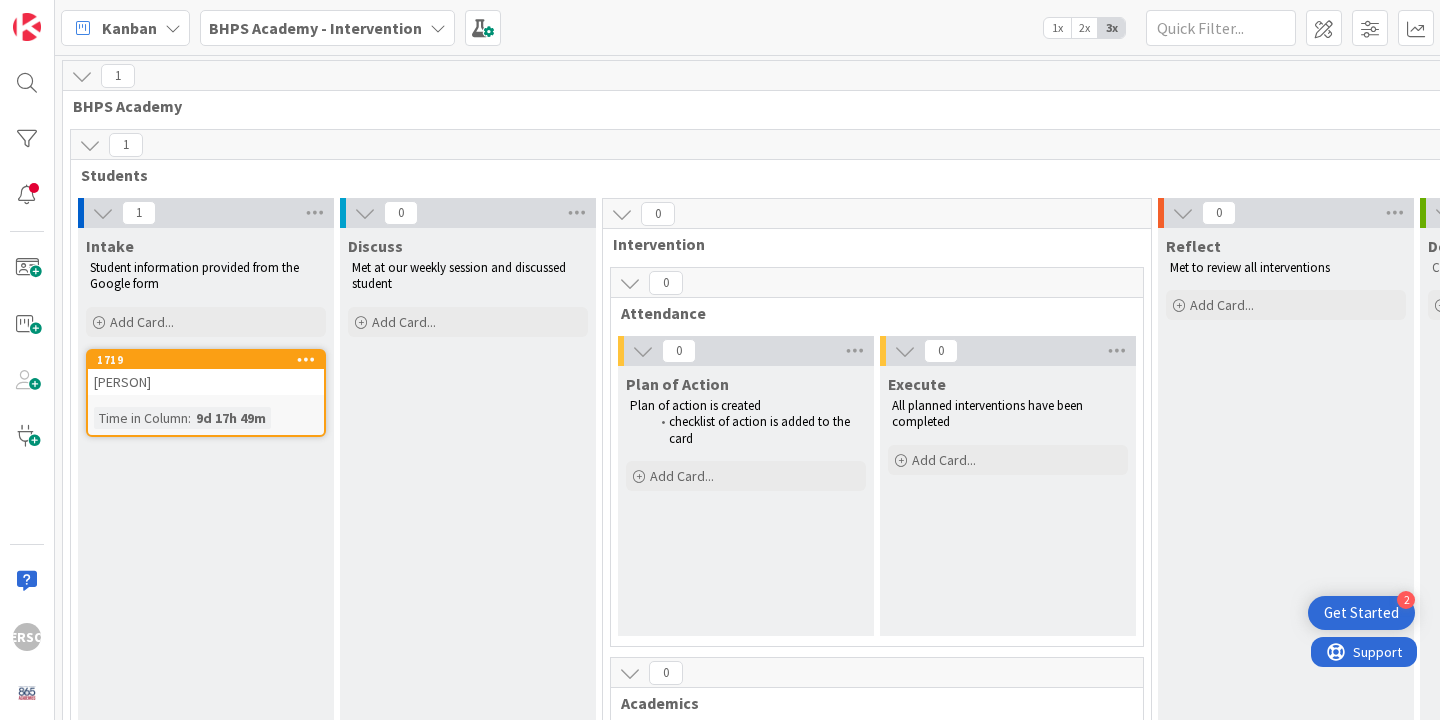 scroll, scrollTop: 0, scrollLeft: 0, axis: both 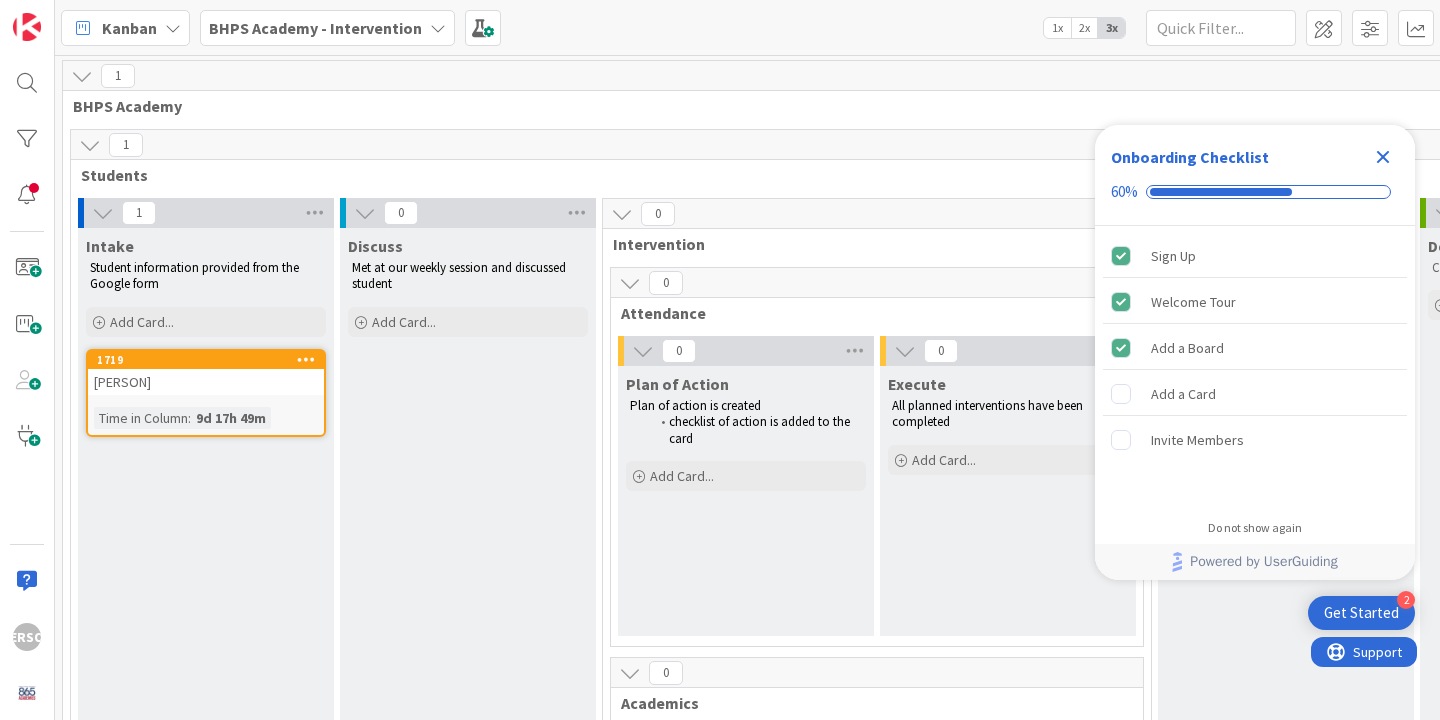 click on "1 BHPS Academy 1 Students 1 Intake Student information provided from the Google form Add Card... 1719 Test Student Time in Column : 9d 17h 49m 0 Discuss Met at our weekly session and discussed student  Add Card... 0 Intervention 0 Attendance 0 Plan of Action	 Plan of action is created checklist of action is added to the card Add Card... 0 Execute	 All planned interventions have been completed Add Card... 0 Academics 0 Plan of Action	 Plan of action is created checklist of action is added to the card Add Card... 0 Execute	 All planned interventions have been completed Add Card... 0 Behavior 0 Plan of Action	 Plan of action is created checklist of action is added to the card Add Card... 0 Execute	 All planned interventions have been completed Add Card... 0 Reflect Met to review all interventions Add Card... 0 Done Celebrate!!! Add Card... 0 Academy Business 0 Plan Describe event Add event dates Create tasks for event Add Card... 0 In Progress Complete tasks associated to this event Add Card... 0 Done" at bounding box center (877, 955) 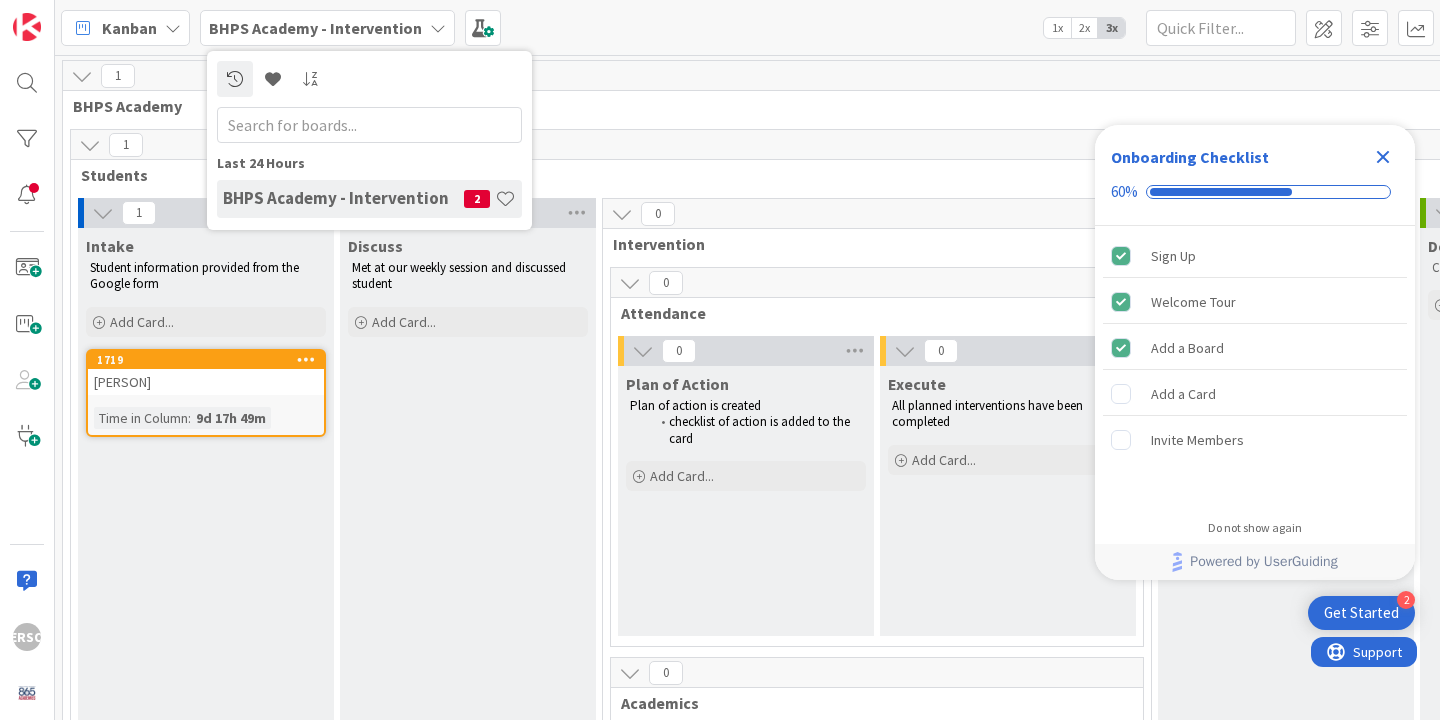 click on "1 BHPS Academy 1 Students 1 Intake Student information provided from the Google form Add Card... 1719 Test Student Time in Column : 9d 17h 49m 0 Discuss Met at our weekly session and discussed student  Add Card... 0 Intervention 0 Attendance 0 Plan of Action	 Plan of action is created checklist of action is added to the card Add Card... 0 Execute	 All planned interventions have been completed Add Card... 0 Academics 0 Plan of Action	 Plan of action is created checklist of action is added to the card Add Card... 0 Execute	 All planned interventions have been completed Add Card... 0 Behavior 0 Plan of Action	 Plan of action is created checklist of action is added to the card Add Card... 0 Execute	 All planned interventions have been completed Add Card... 0 Reflect Met to review all interventions Add Card... 0 Done Celebrate!!! Add Card... 0 Academy Business 0 Plan Describe event Add event dates Create tasks for event Add Card... 0 In Progress Complete tasks associated to this event Add Card... 0 Done" at bounding box center (877, 955) 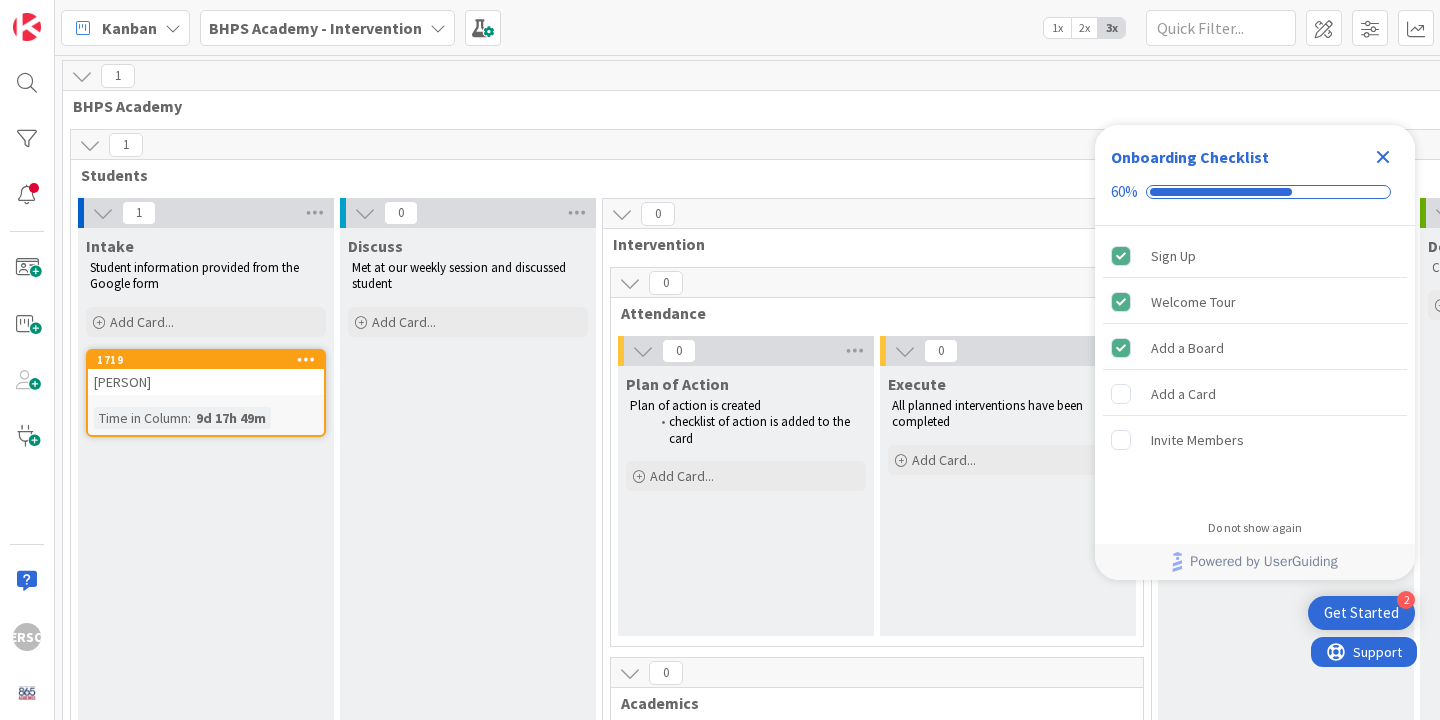 click at bounding box center [438, 28] 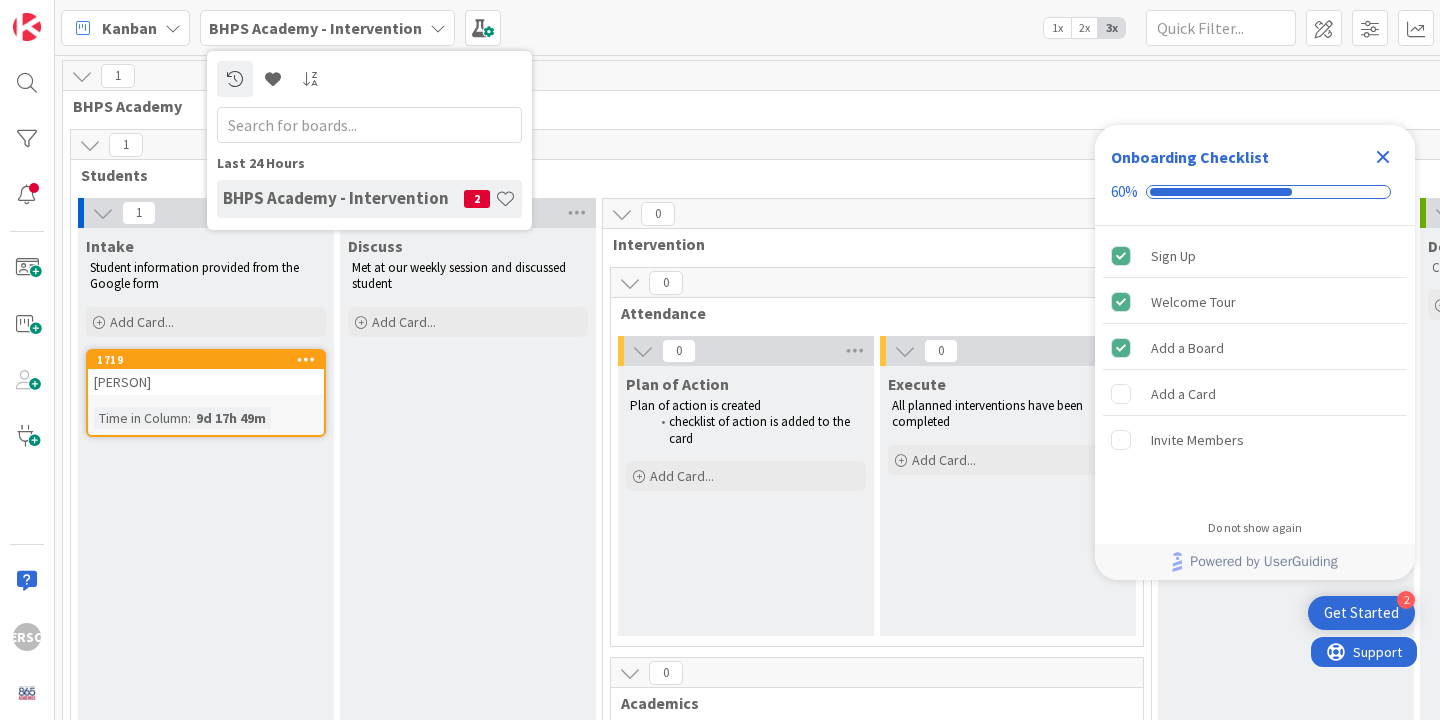 scroll, scrollTop: 0, scrollLeft: 0, axis: both 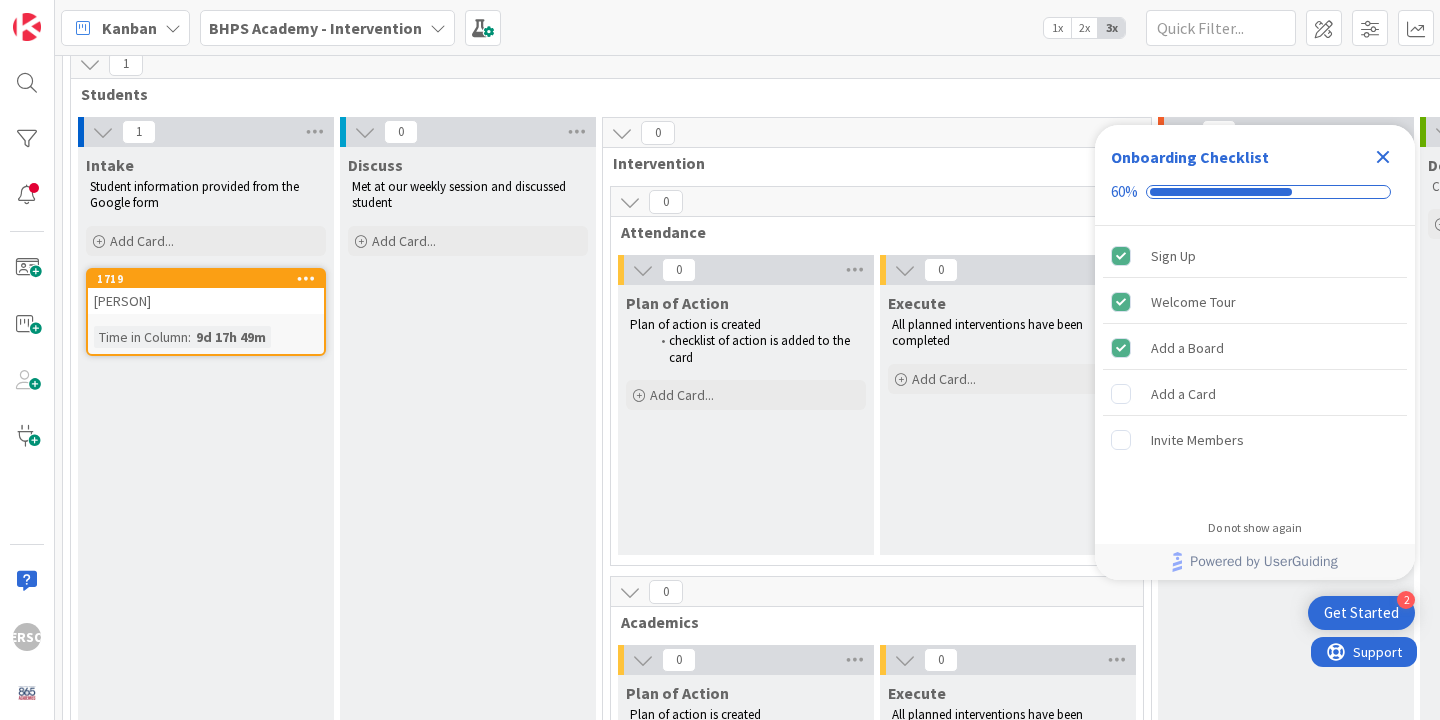 click 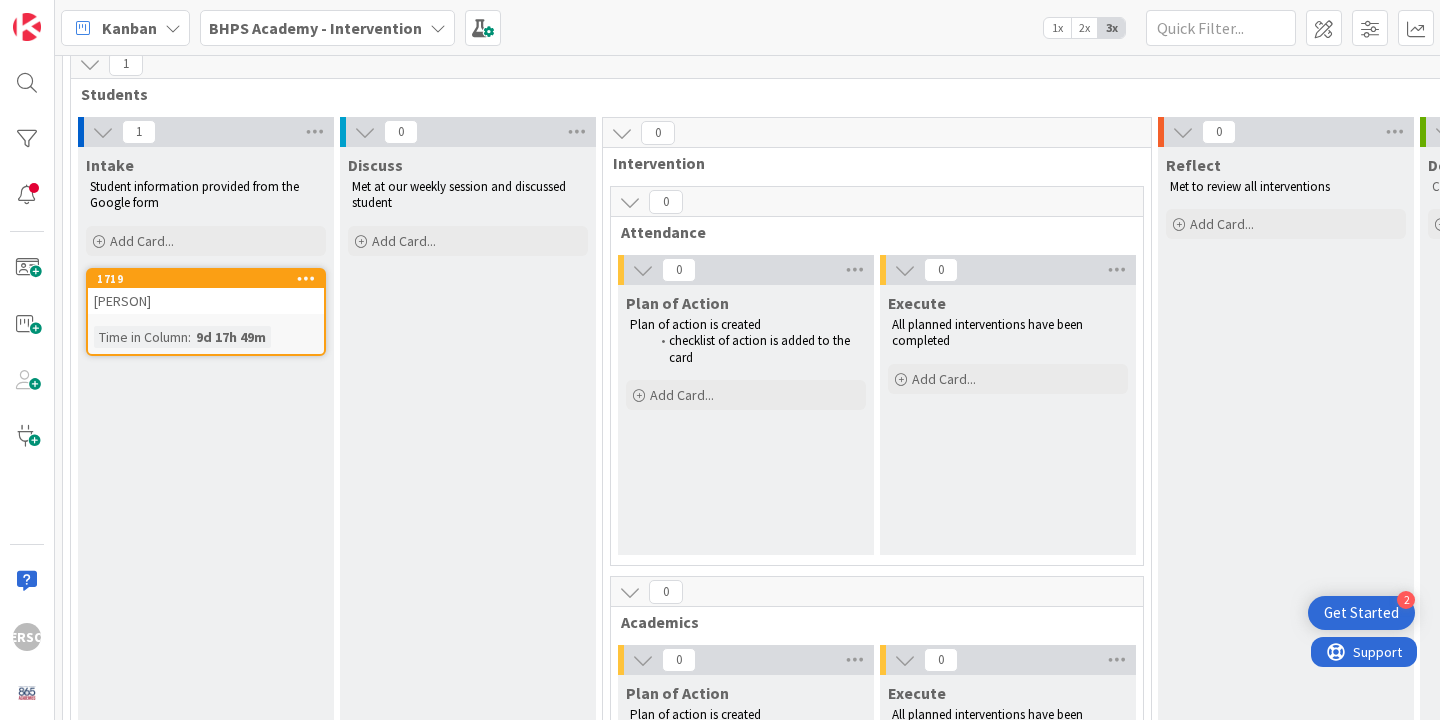 scroll, scrollTop: 585, scrollLeft: 0, axis: vertical 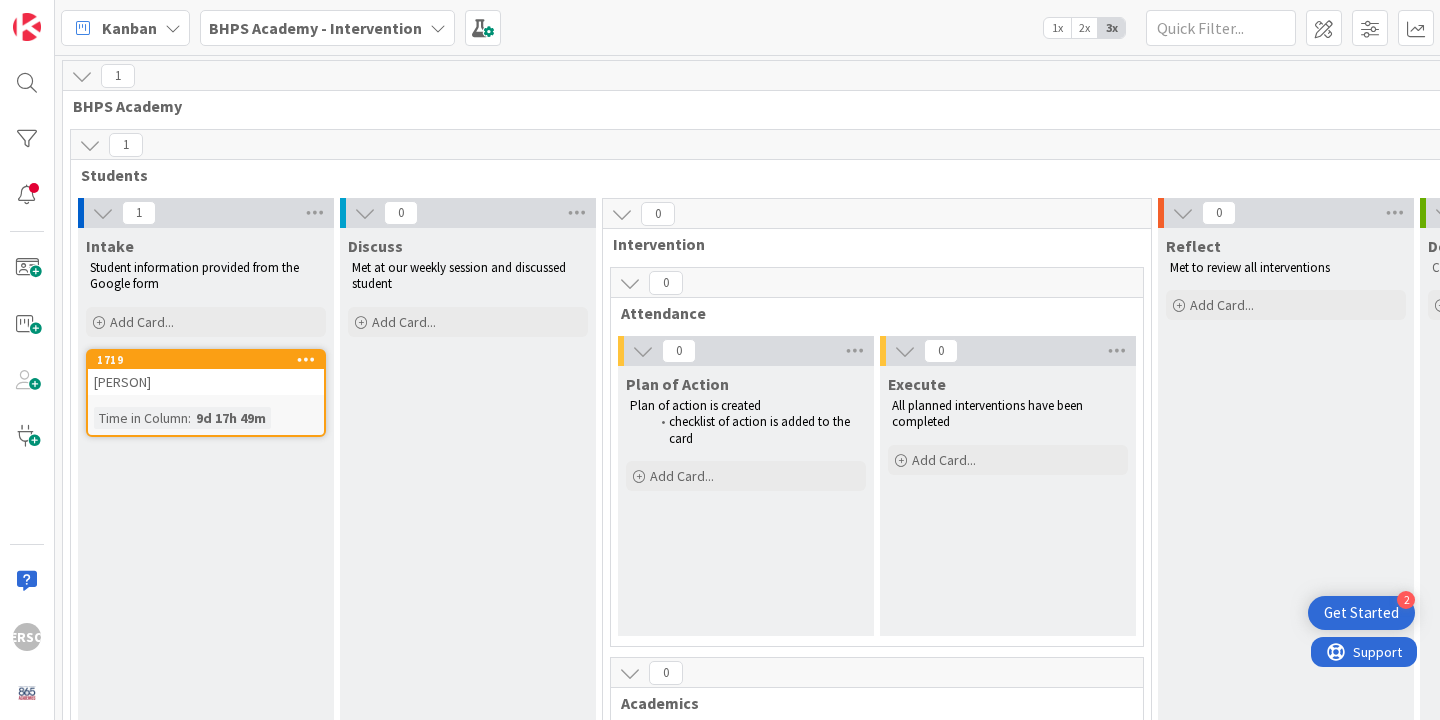 click on "[FIRST] [LAST]" at bounding box center (206, 382) 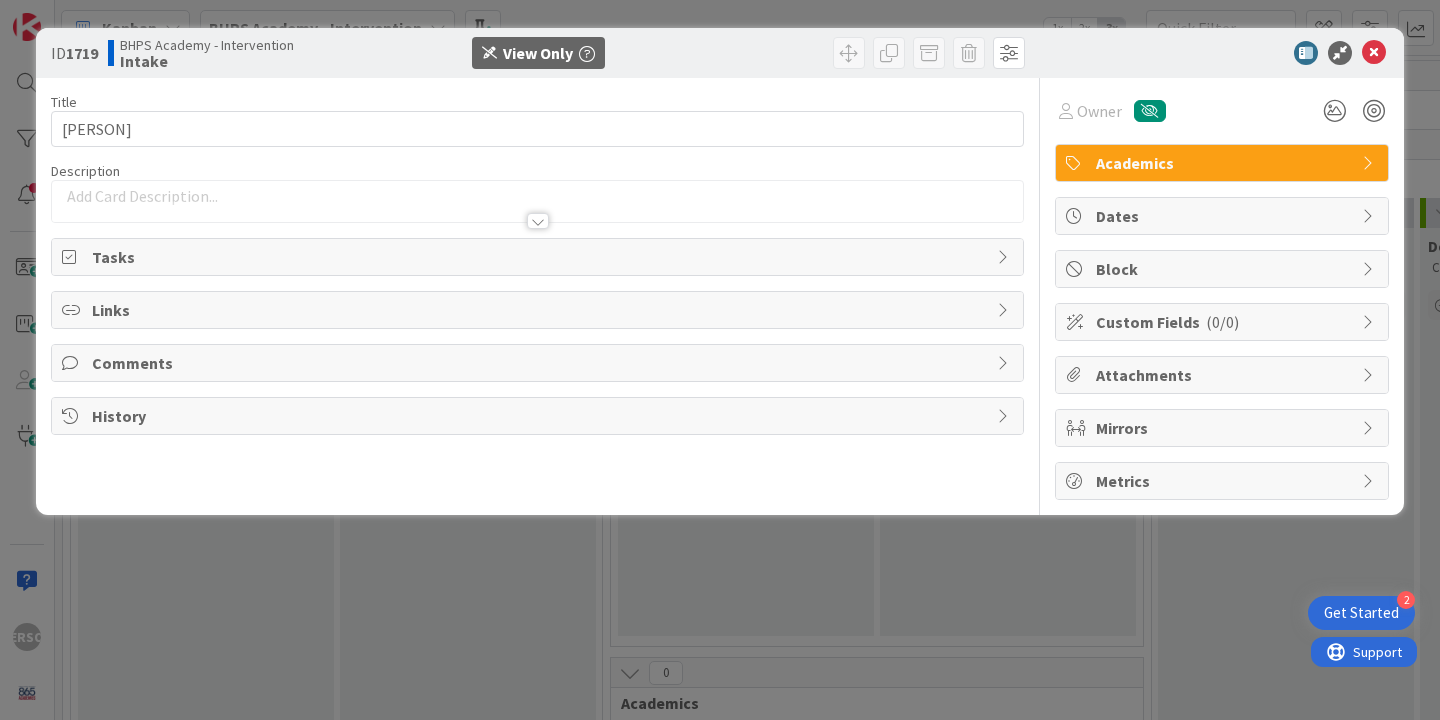 scroll, scrollTop: 0, scrollLeft: 0, axis: both 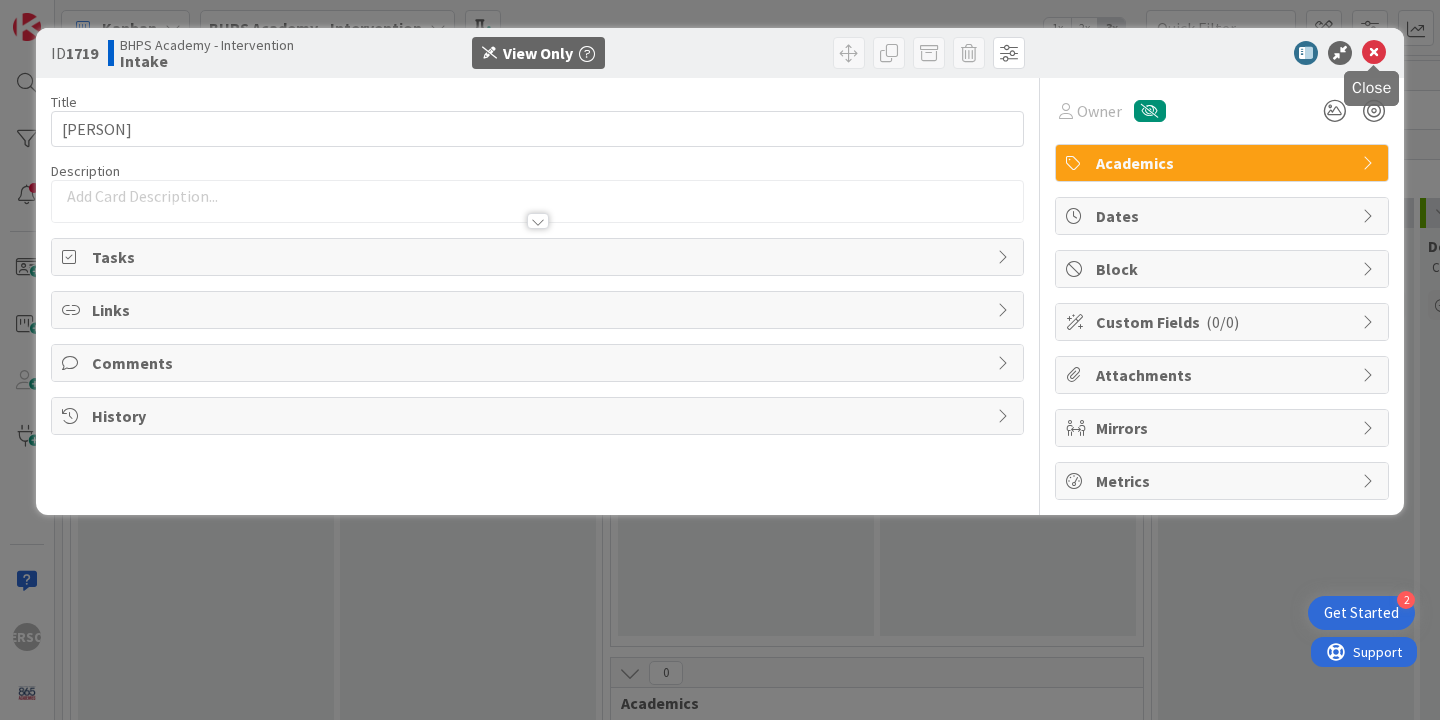 click at bounding box center [1374, 53] 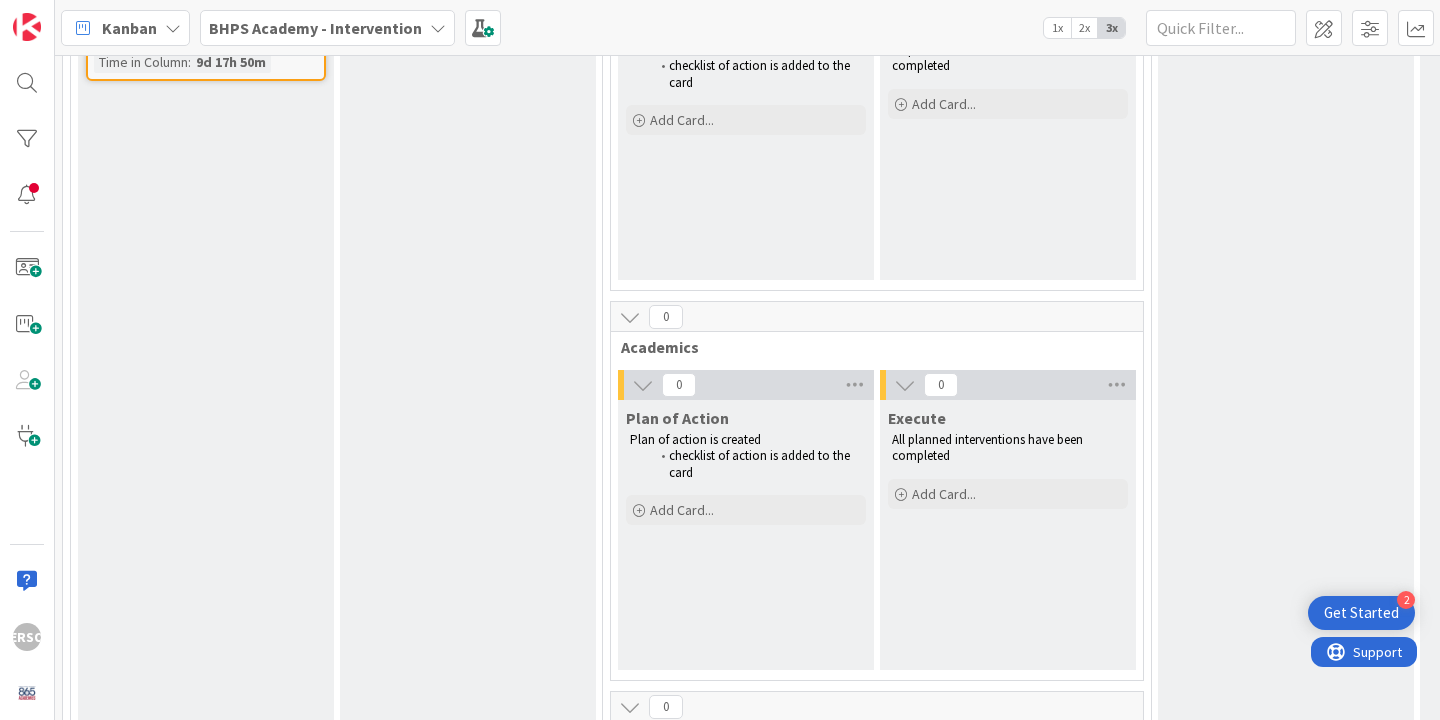 scroll, scrollTop: 554, scrollLeft: 0, axis: vertical 